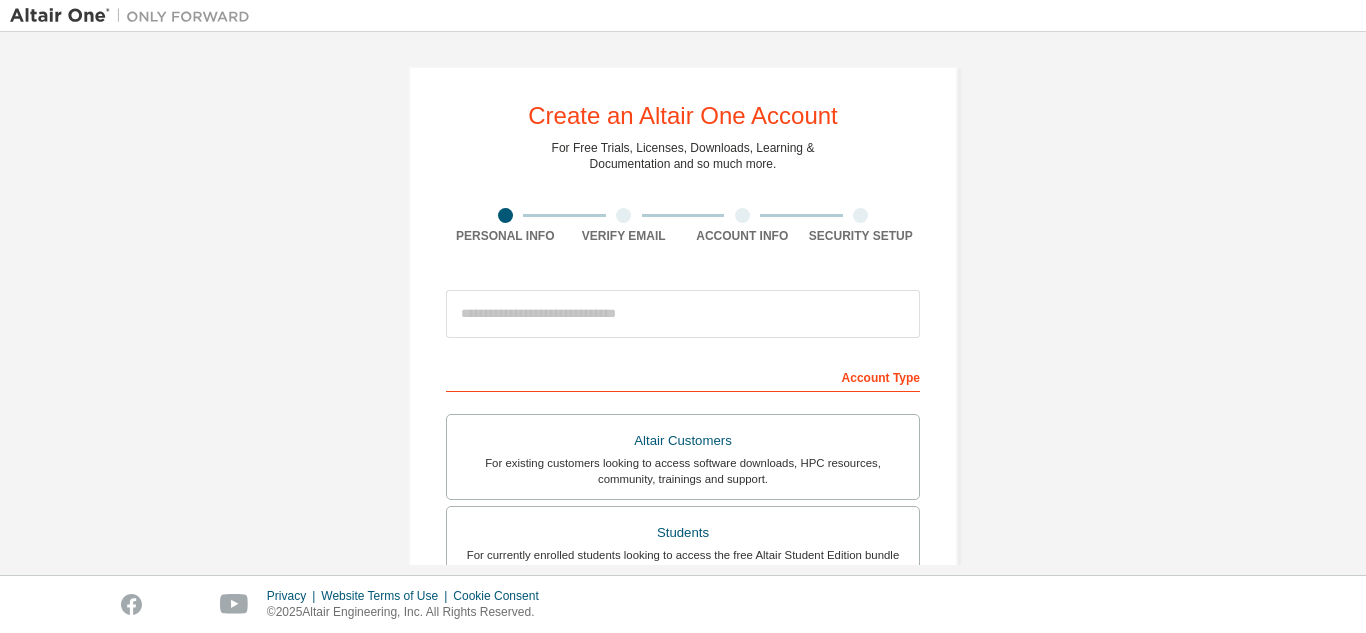 scroll, scrollTop: 0, scrollLeft: 0, axis: both 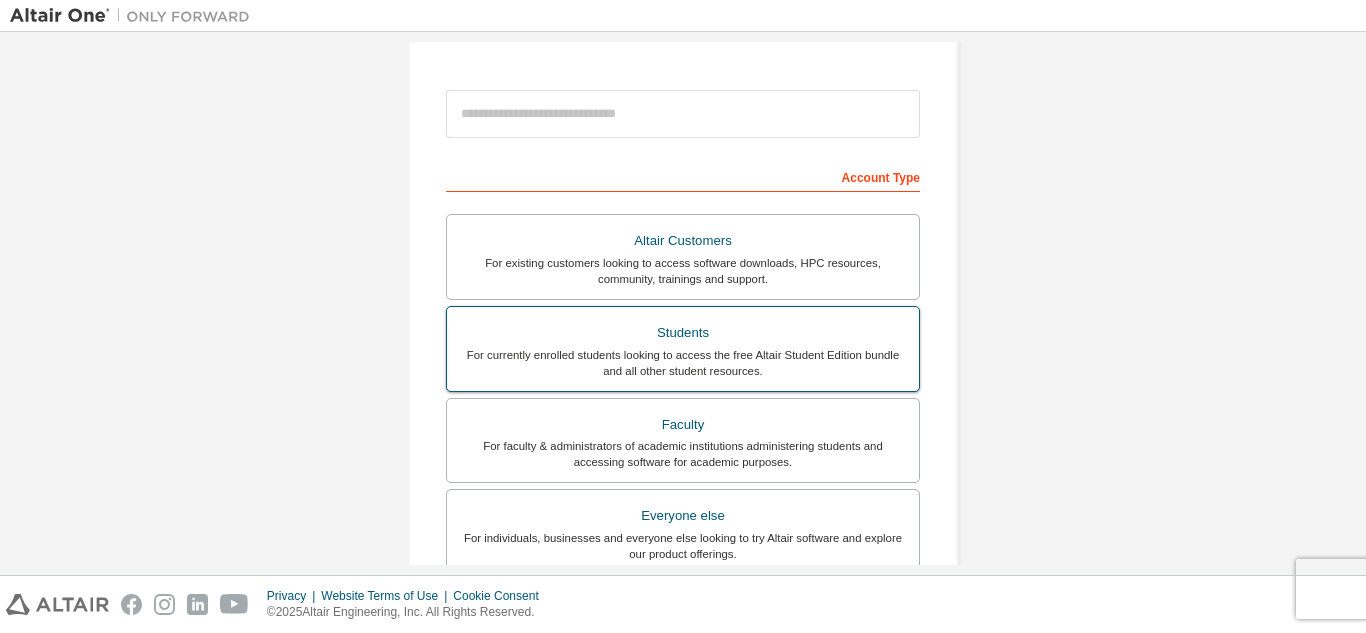 click on "Students For currently enrolled students looking to access the free Altair Student Edition bundle and all other student resources." at bounding box center [683, 349] 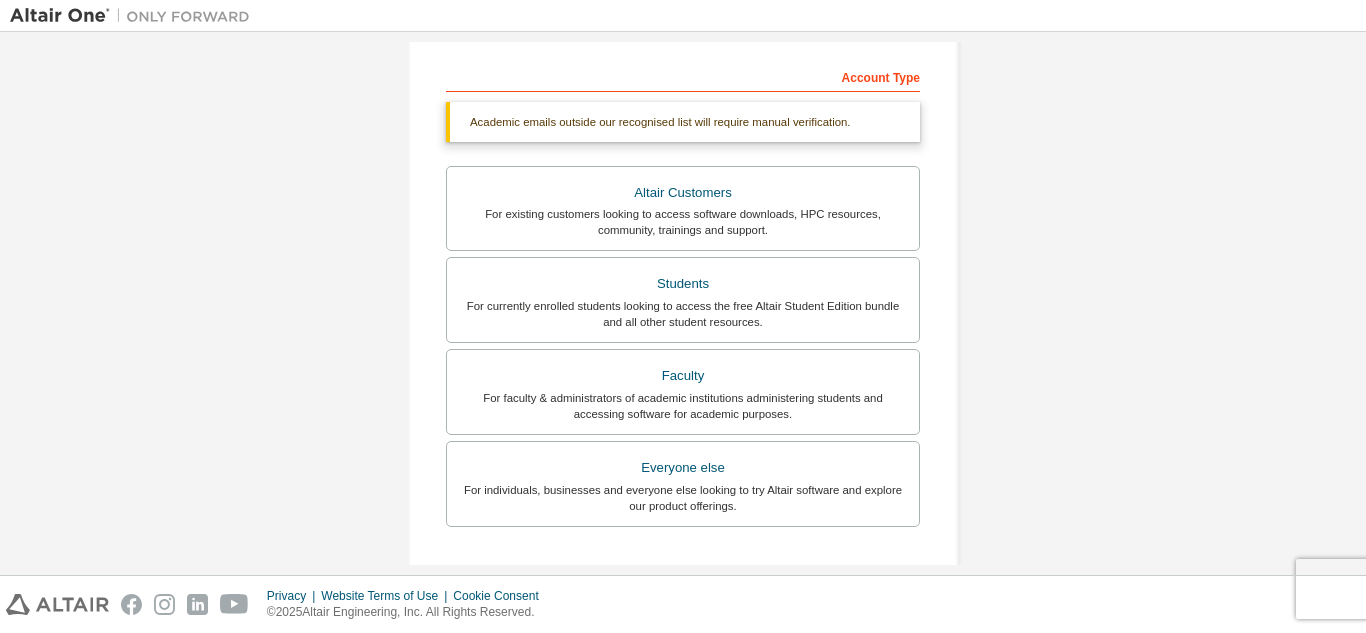 scroll, scrollTop: 0, scrollLeft: 0, axis: both 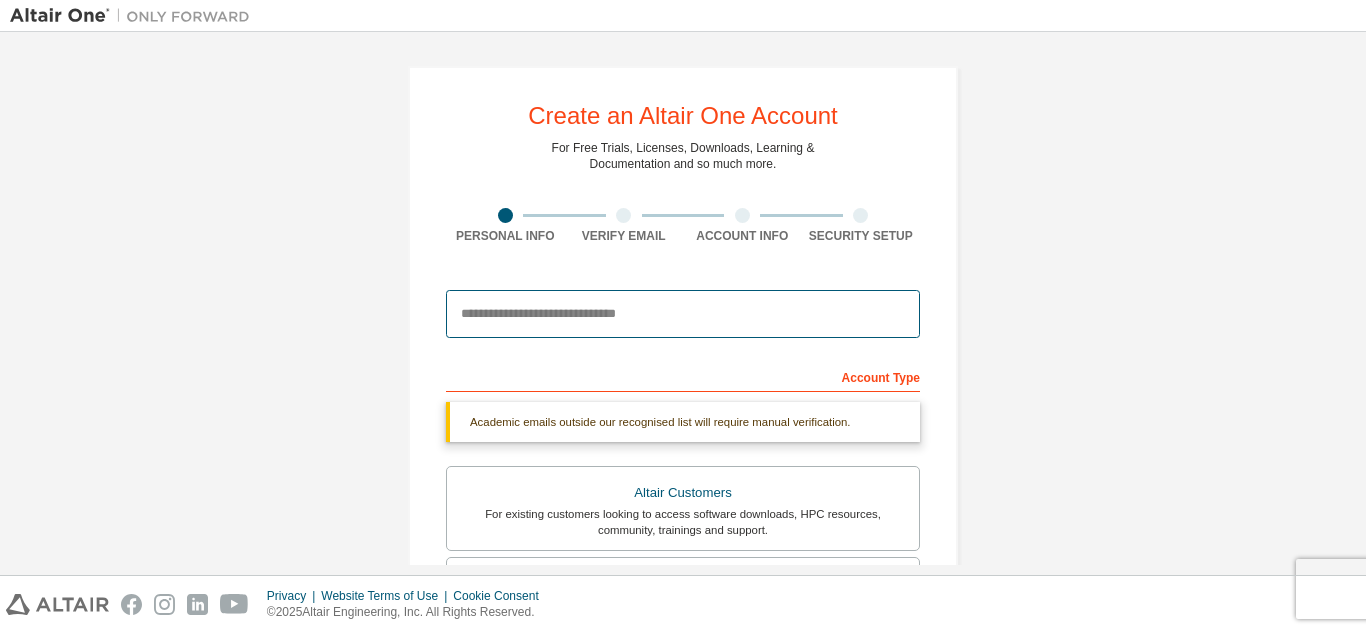 click at bounding box center (683, 314) 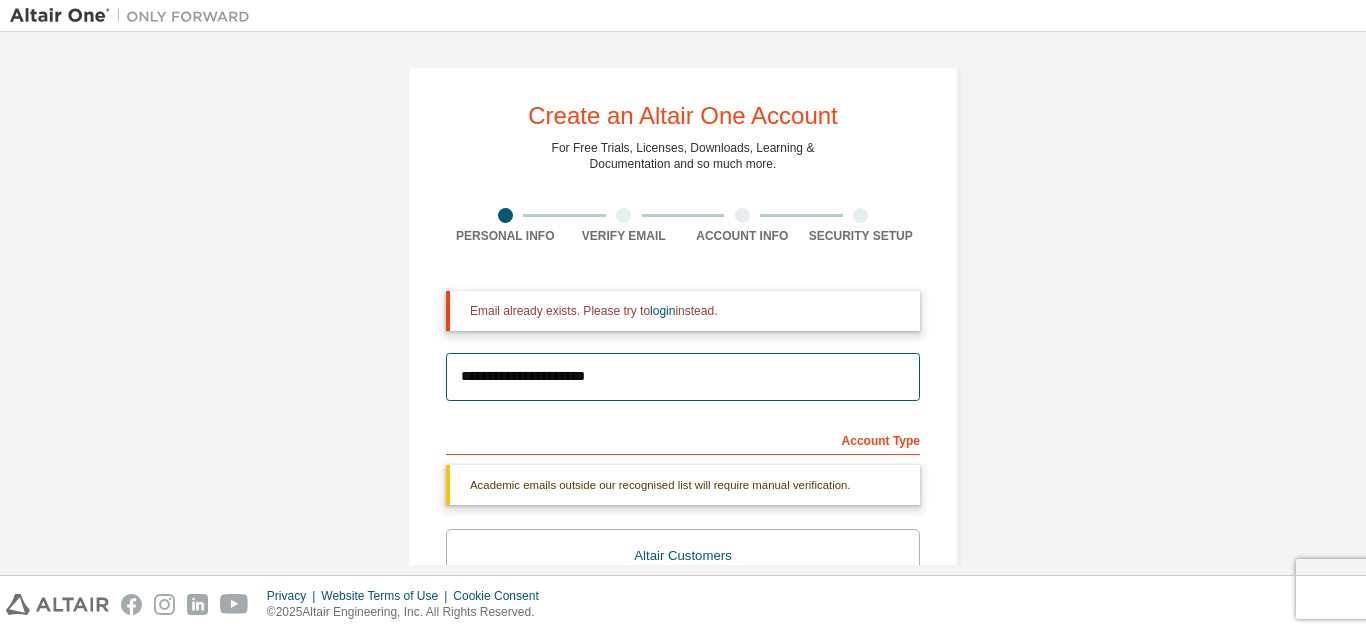 type on "**********" 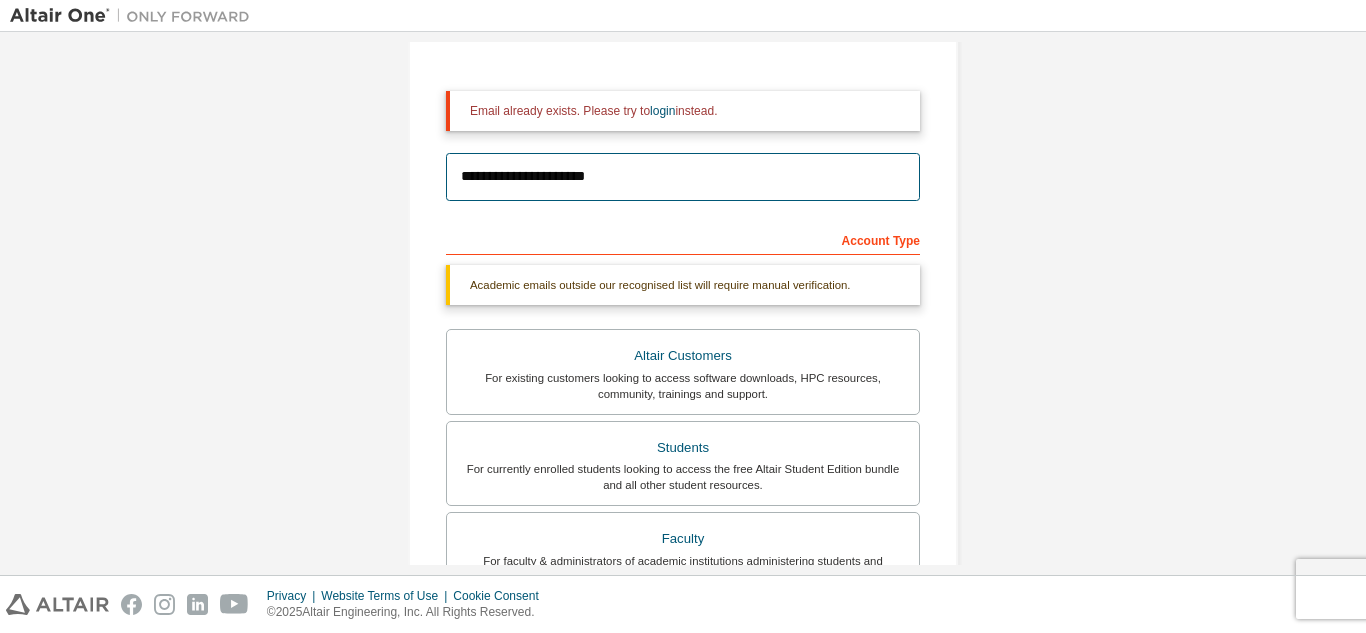 scroll, scrollTop: 100, scrollLeft: 0, axis: vertical 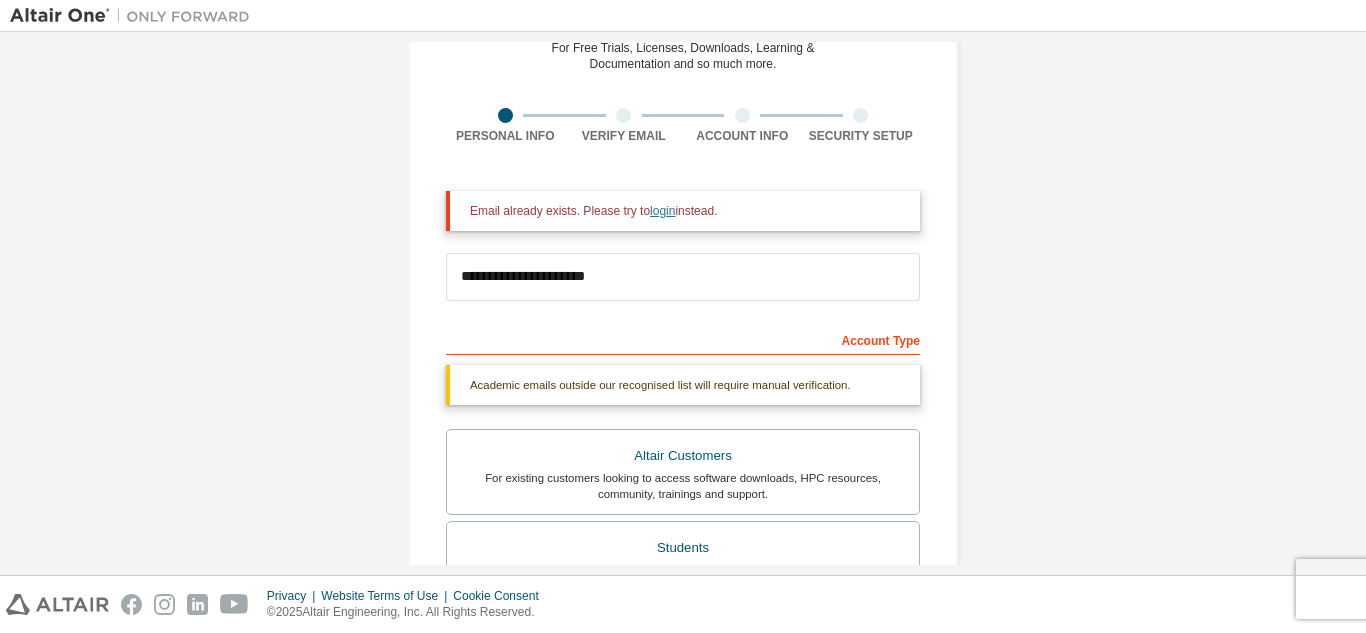 click on "login" at bounding box center (662, 211) 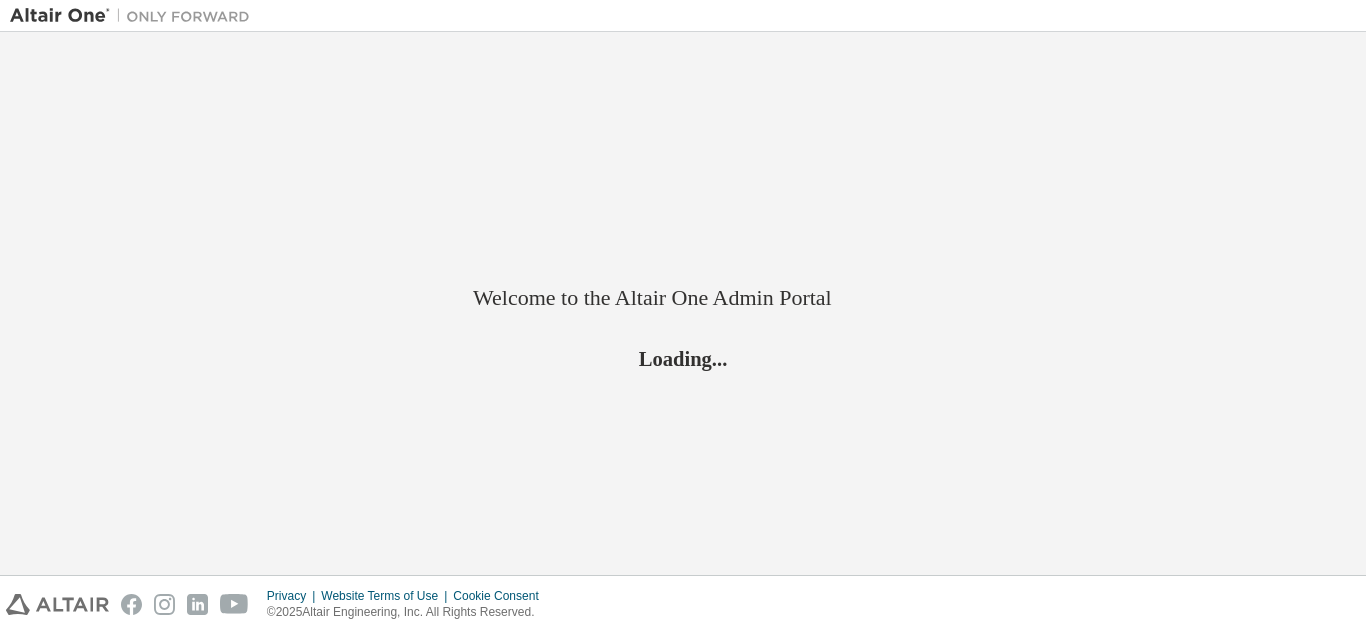 scroll, scrollTop: 0, scrollLeft: 0, axis: both 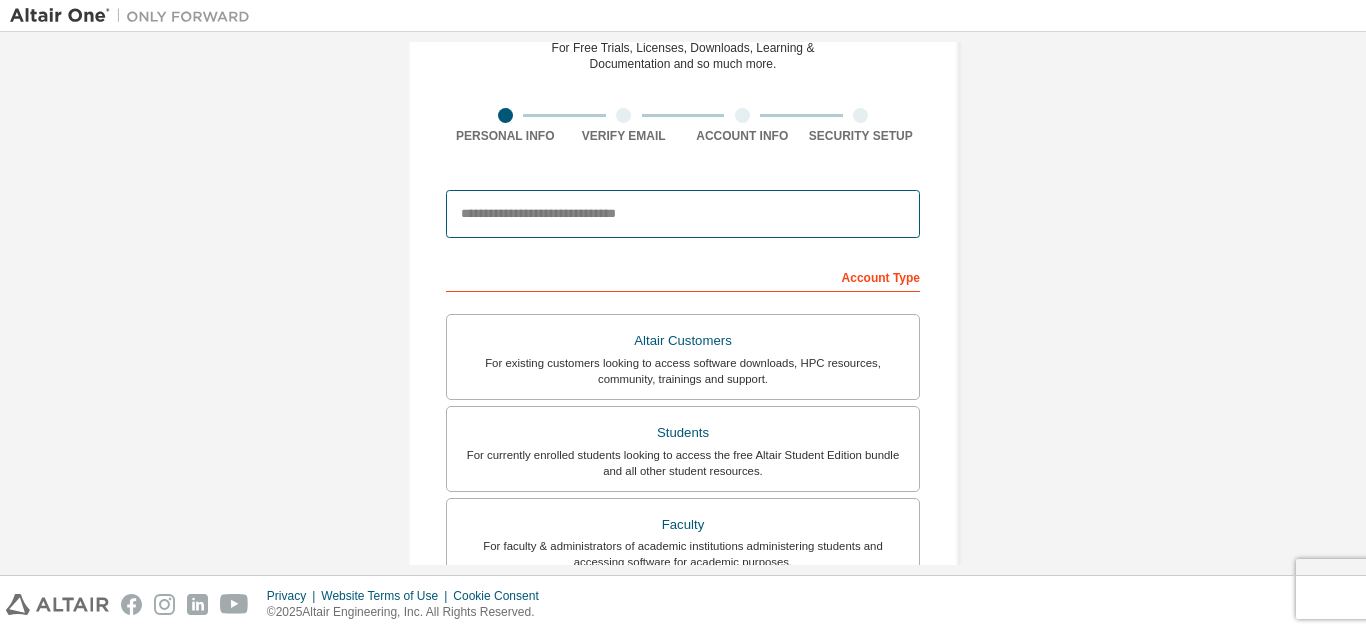 click at bounding box center (683, 214) 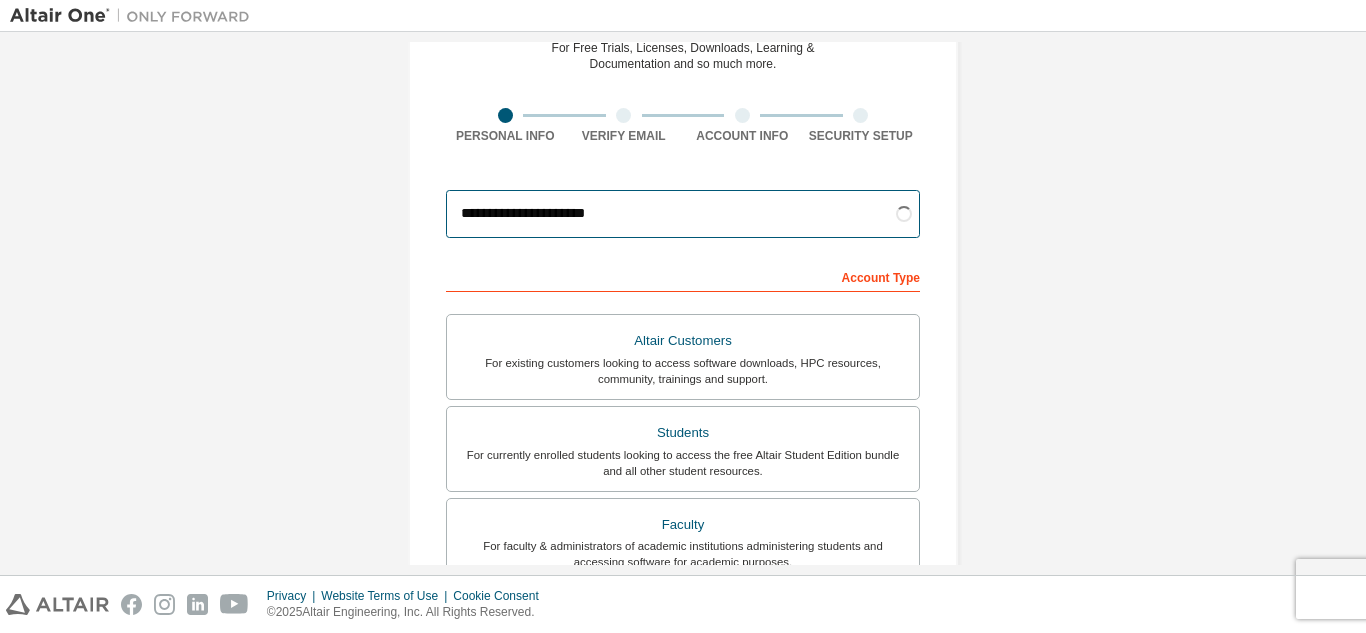 type on "**********" 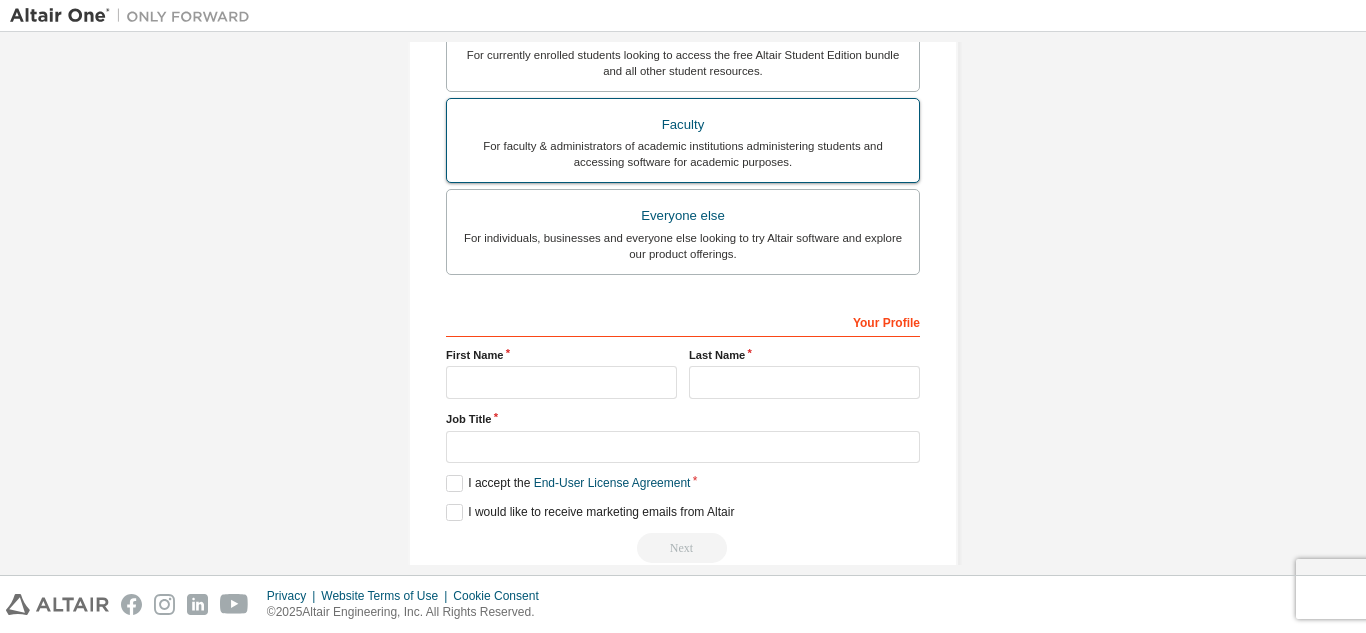 scroll, scrollTop: 536, scrollLeft: 0, axis: vertical 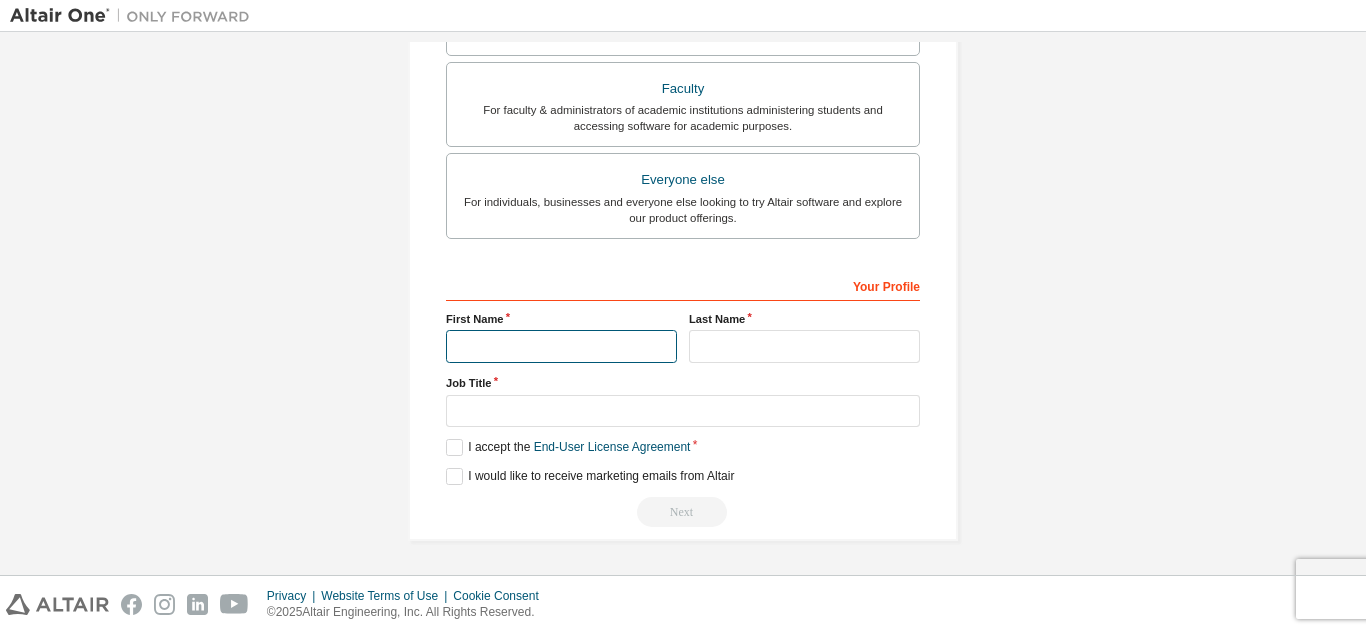 click at bounding box center (561, 346) 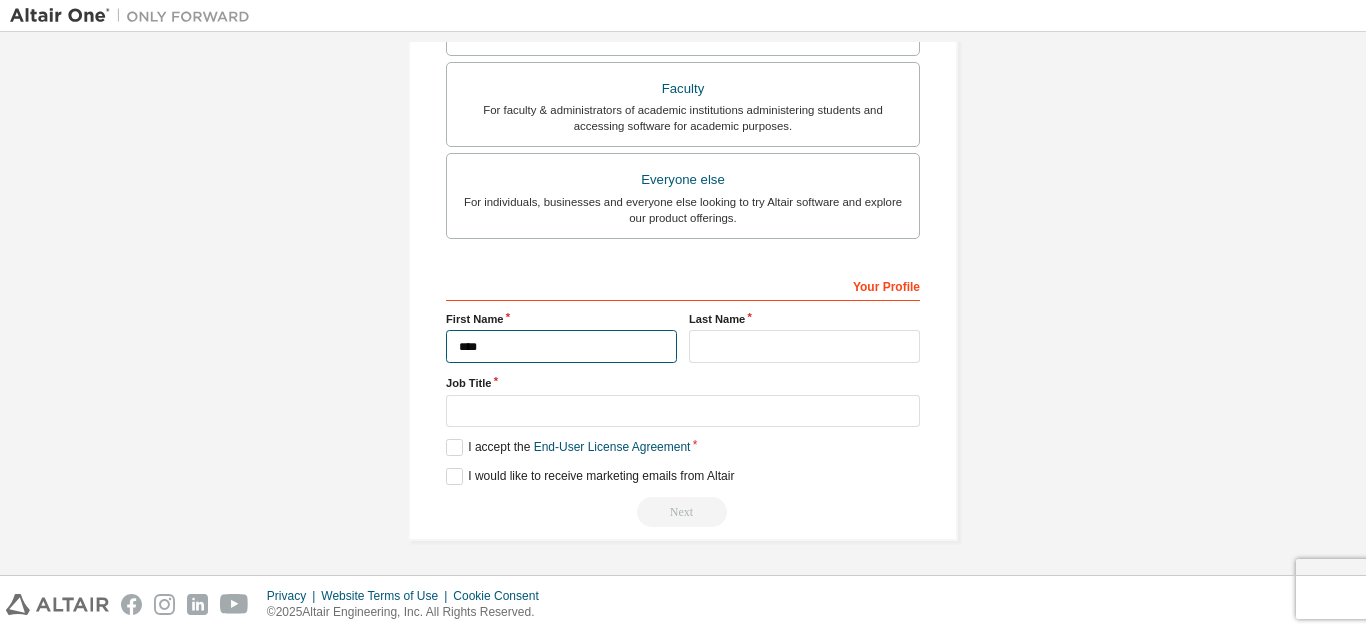 type on "****" 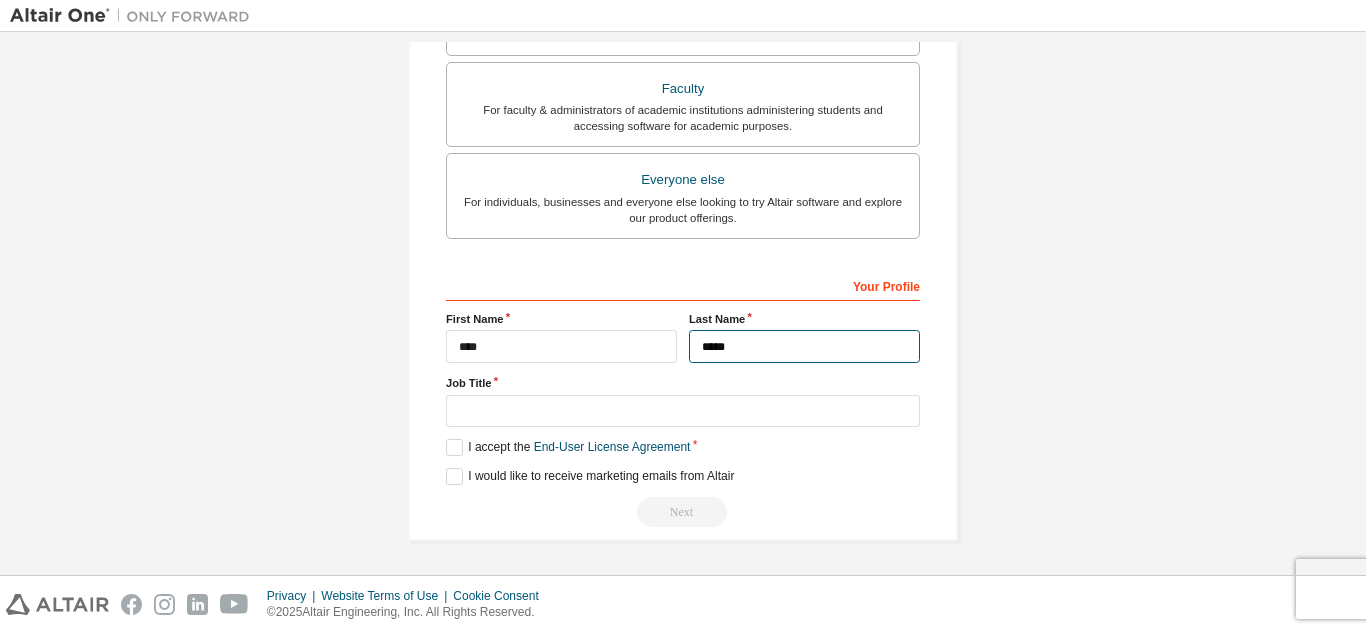 type on "*****" 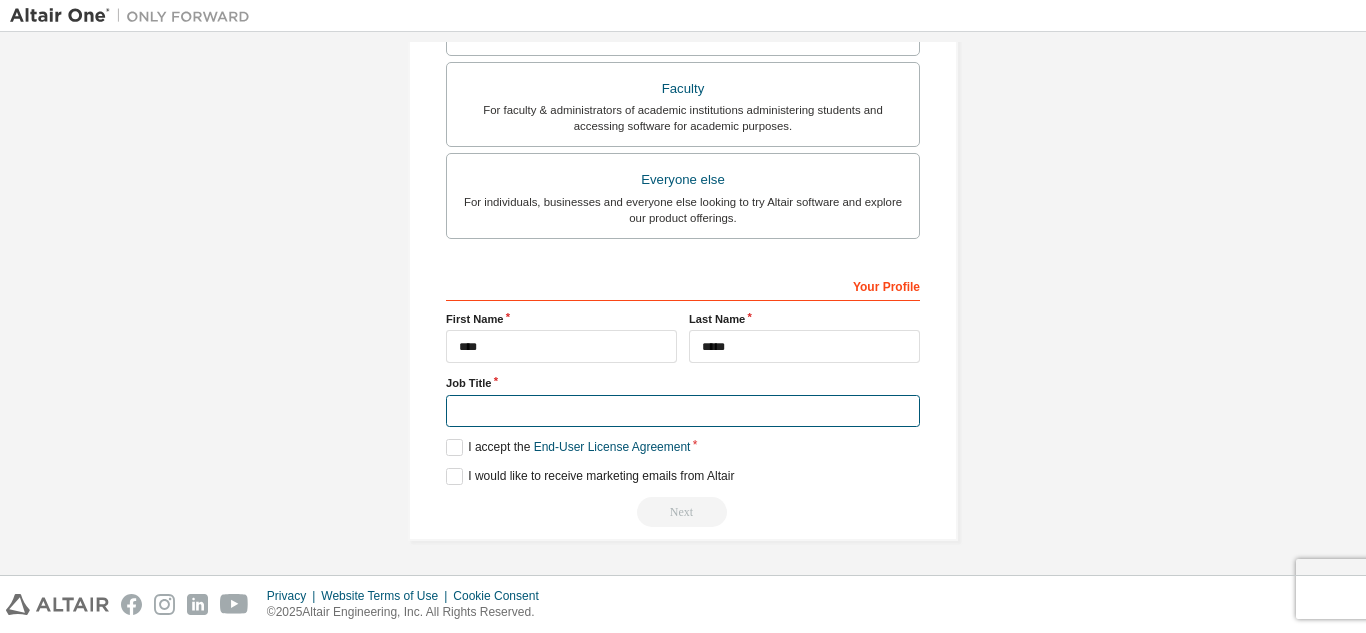 click at bounding box center [683, 411] 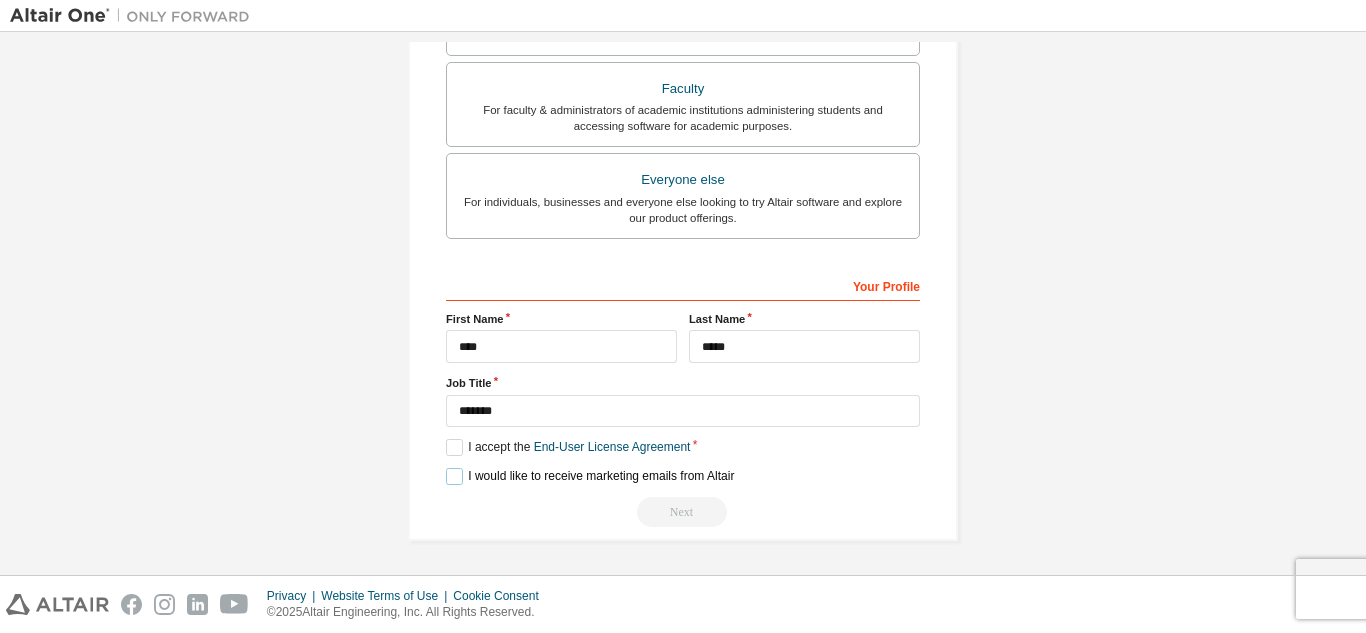 click on "I would like to receive marketing emails from Altair" at bounding box center (590, 476) 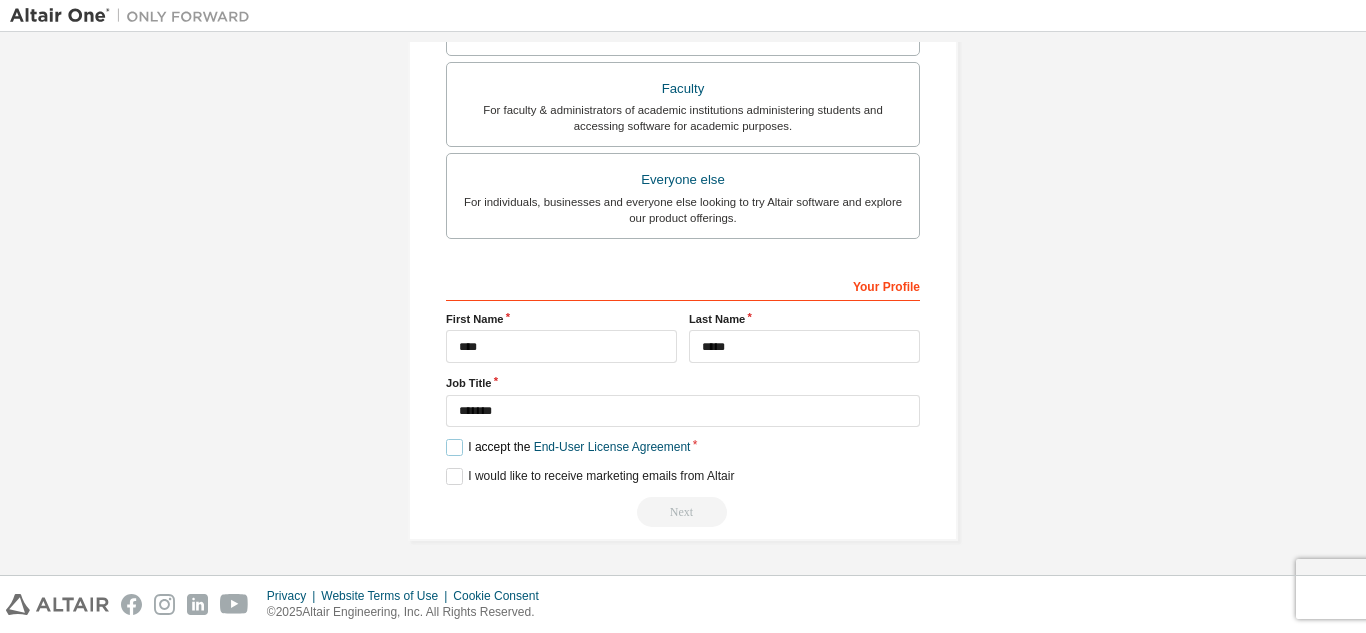 click on "I accept the    End-User License Agreement" at bounding box center [568, 447] 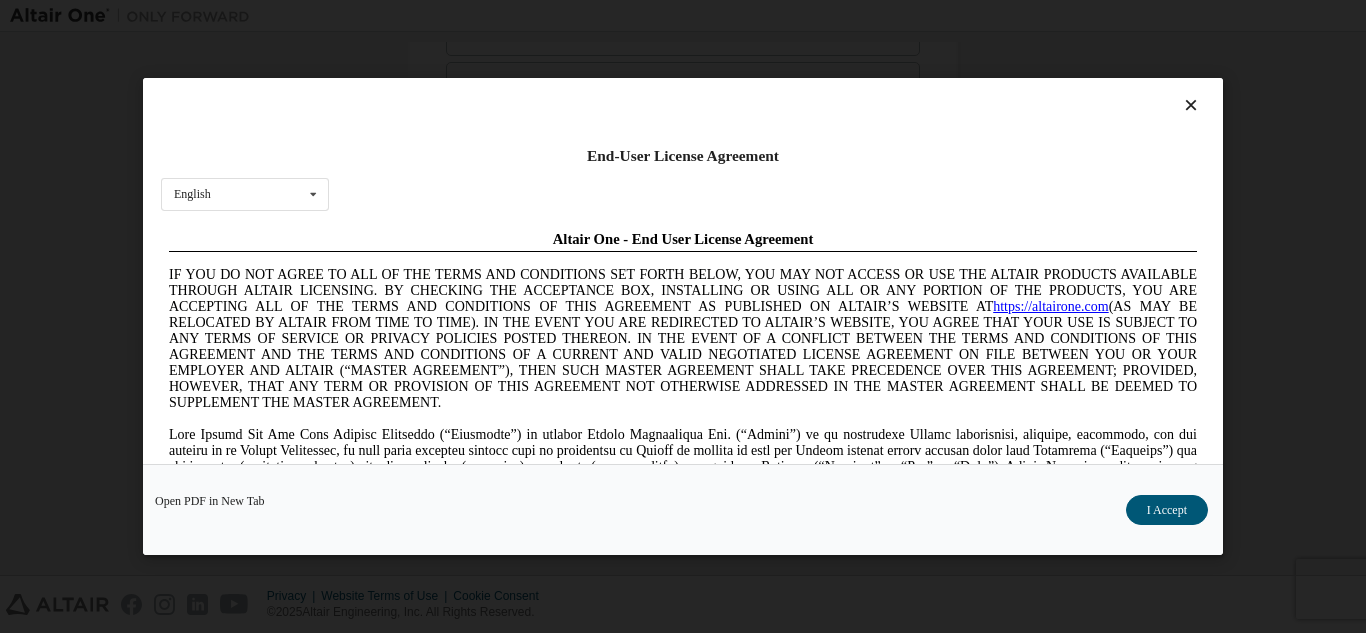 scroll, scrollTop: 0, scrollLeft: 0, axis: both 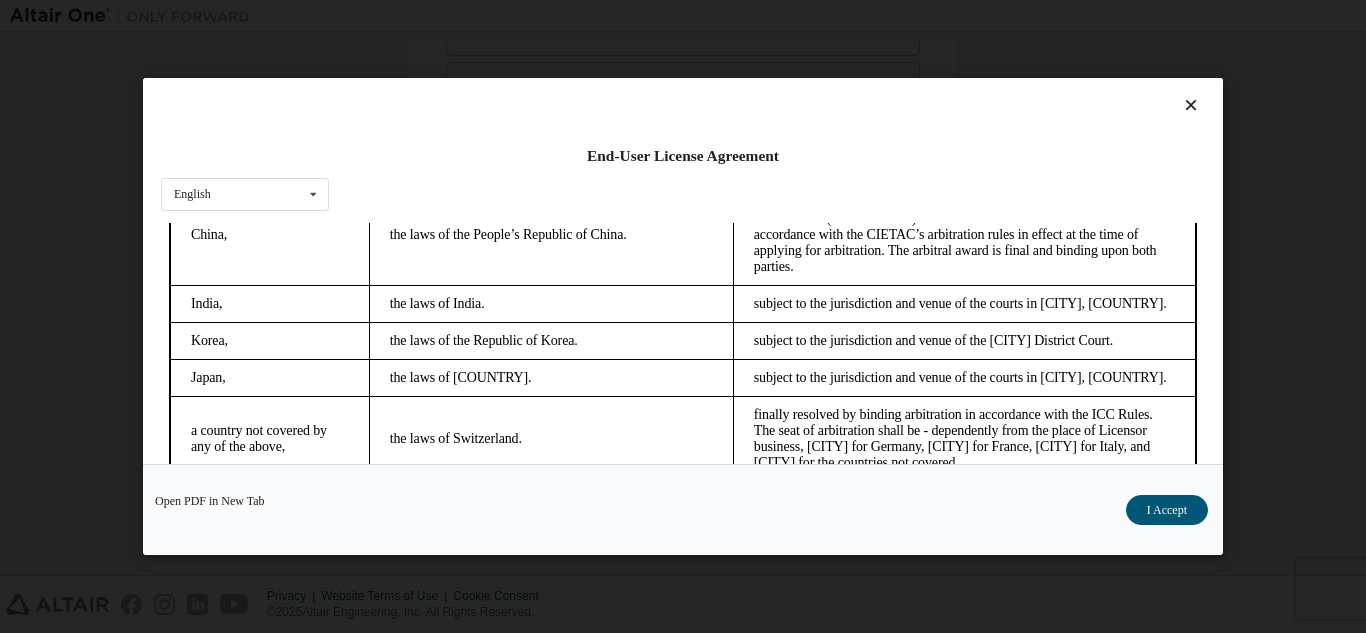 drag, startPoint x: 1186, startPoint y: 249, endPoint x: 1358, endPoint y: 774, distance: 552.4572 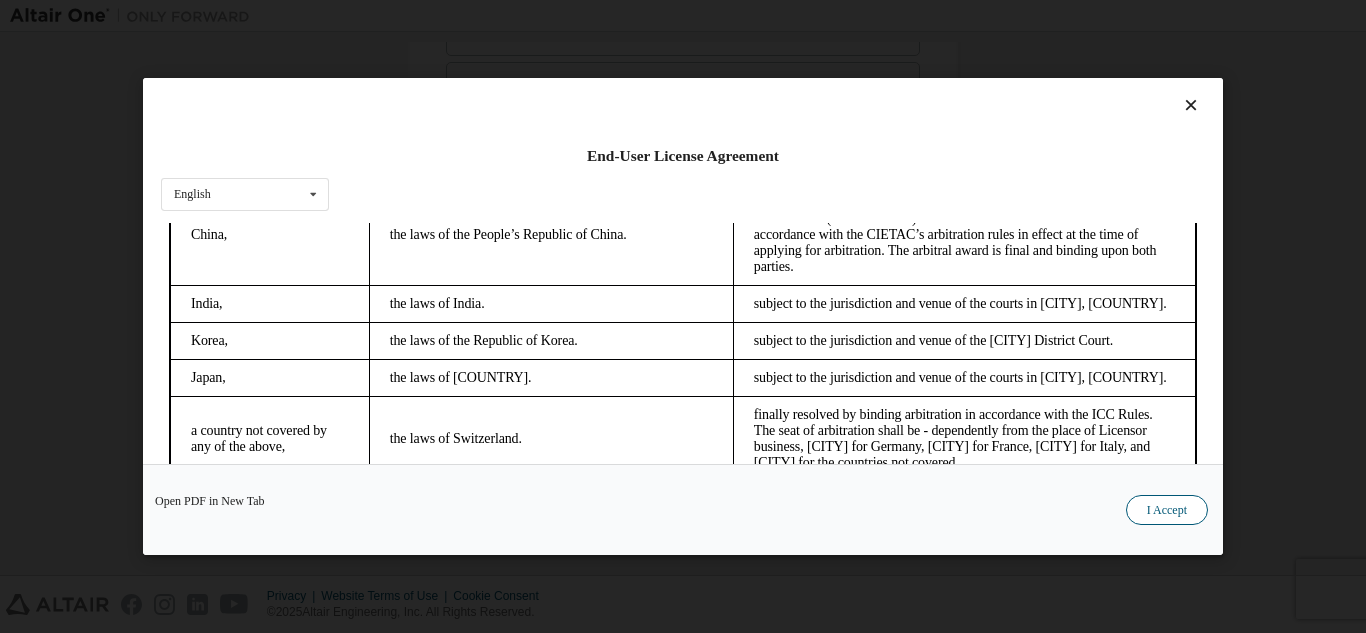 click on "I Accept" at bounding box center [1167, 510] 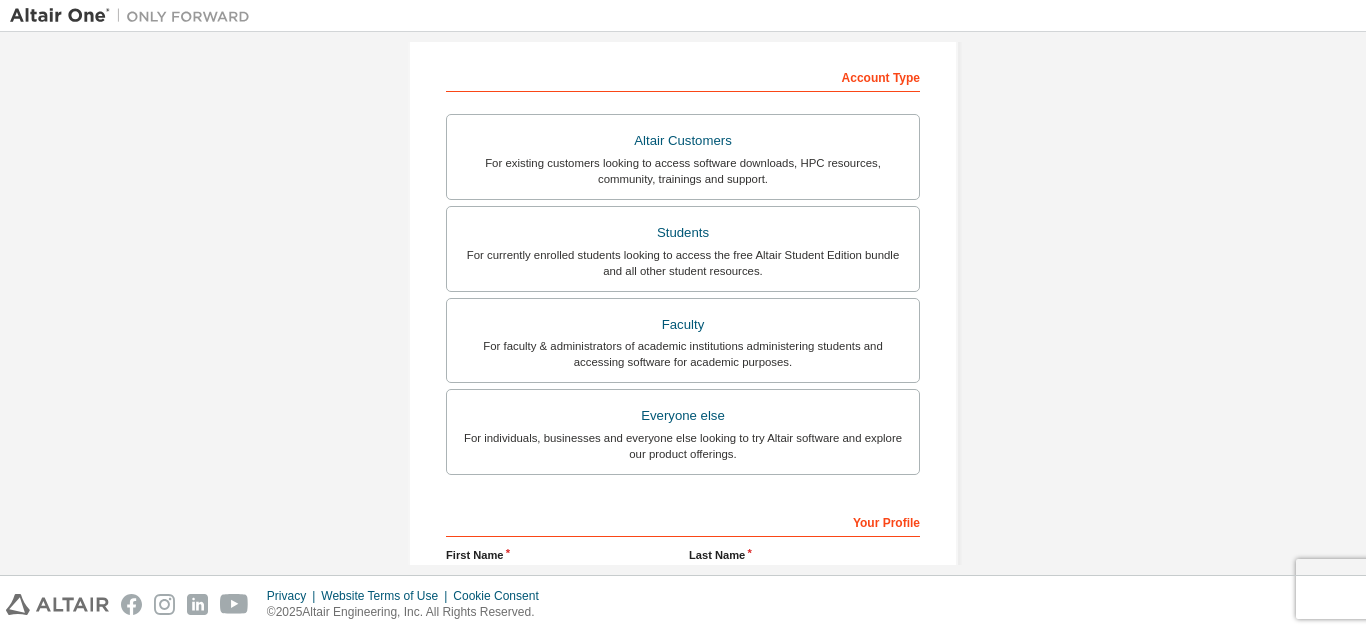 scroll, scrollTop: 536, scrollLeft: 0, axis: vertical 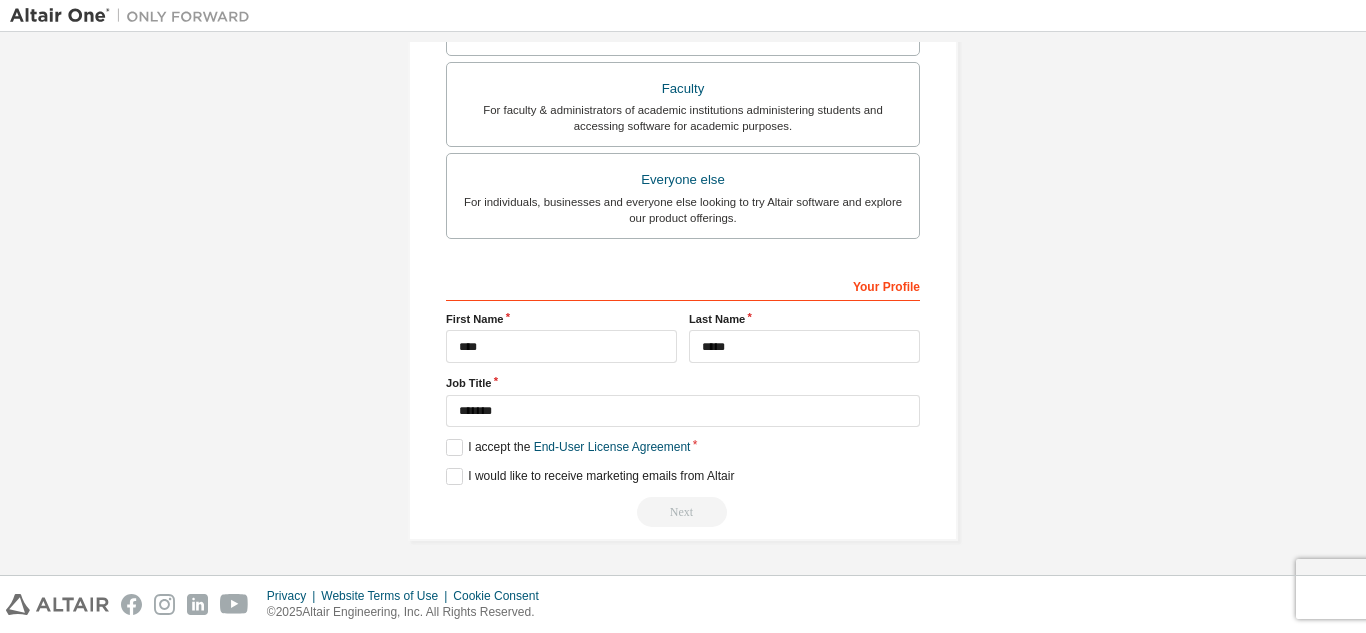 click on "**********" at bounding box center [683, 398] 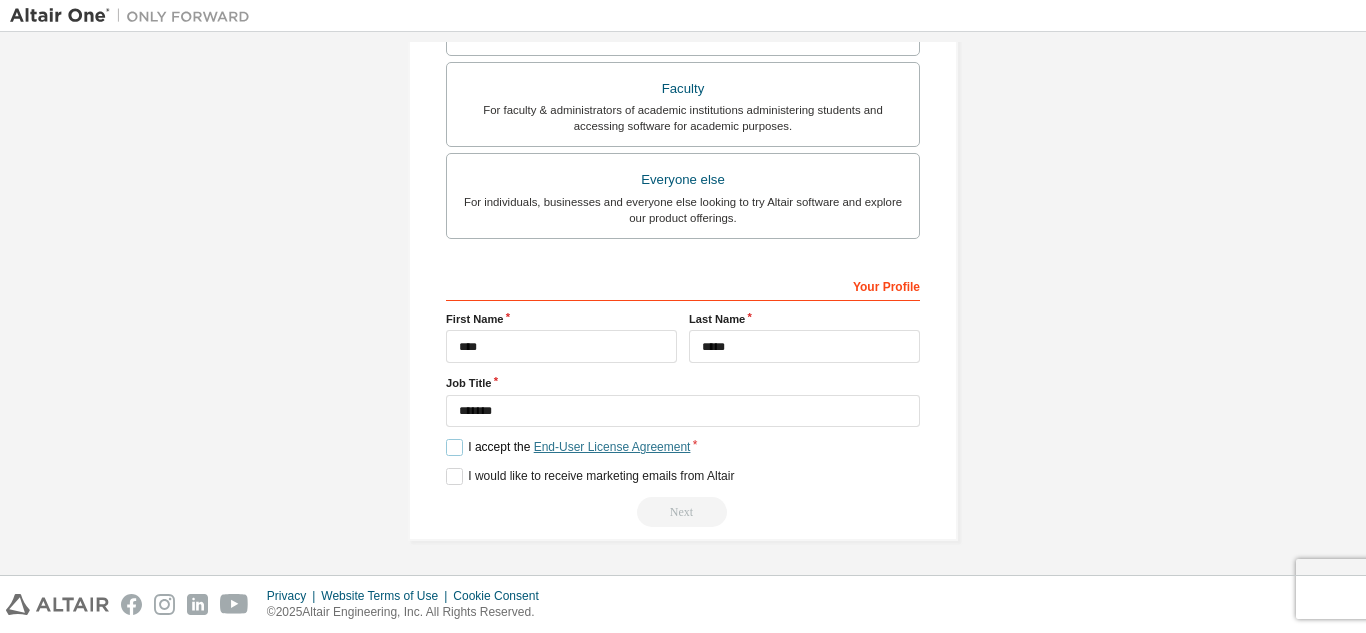 click on "End-User License Agreement" at bounding box center [612, 447] 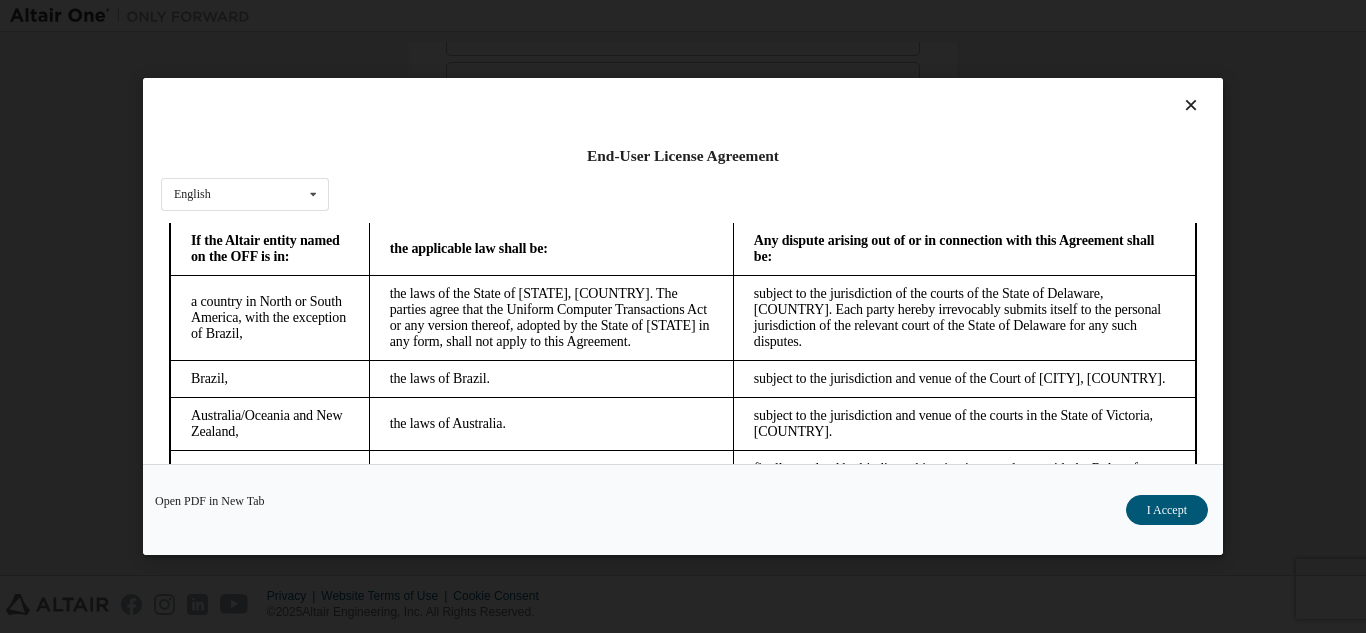 scroll, scrollTop: 5435, scrollLeft: 0, axis: vertical 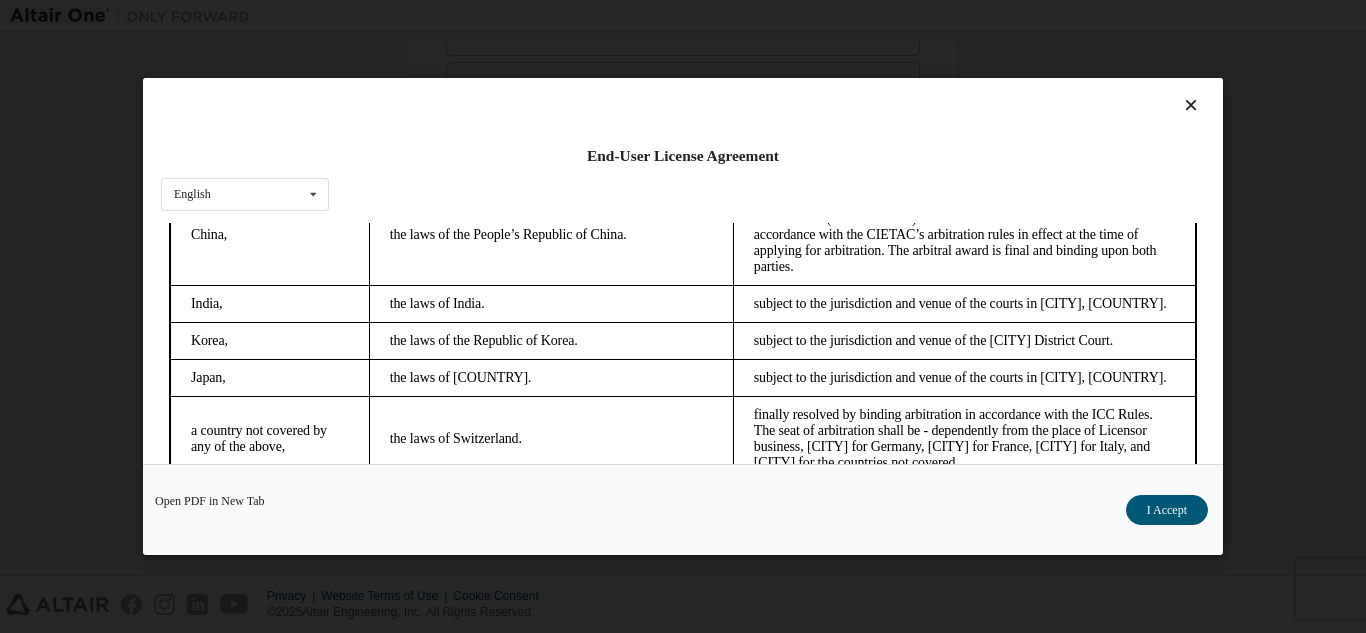 click on "finally resolved by binding arbitration in accordance with the ICC Rules. The seat of arbitration shall be - dependently from the place of Licensor business, [CITY] for Germany, [CITY] for France, [CITY] for Italy, and [CITY] for the countries not covered." at bounding box center [964, 438] 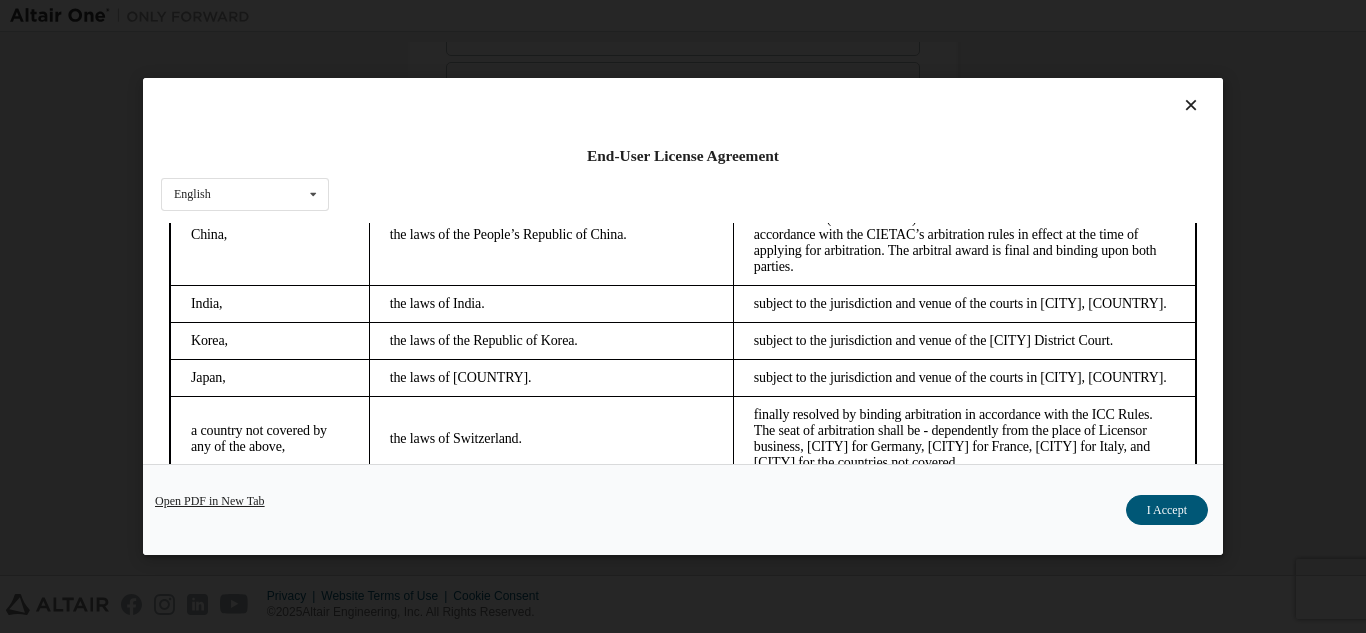click on "Open PDF in New Tab" at bounding box center [210, 501] 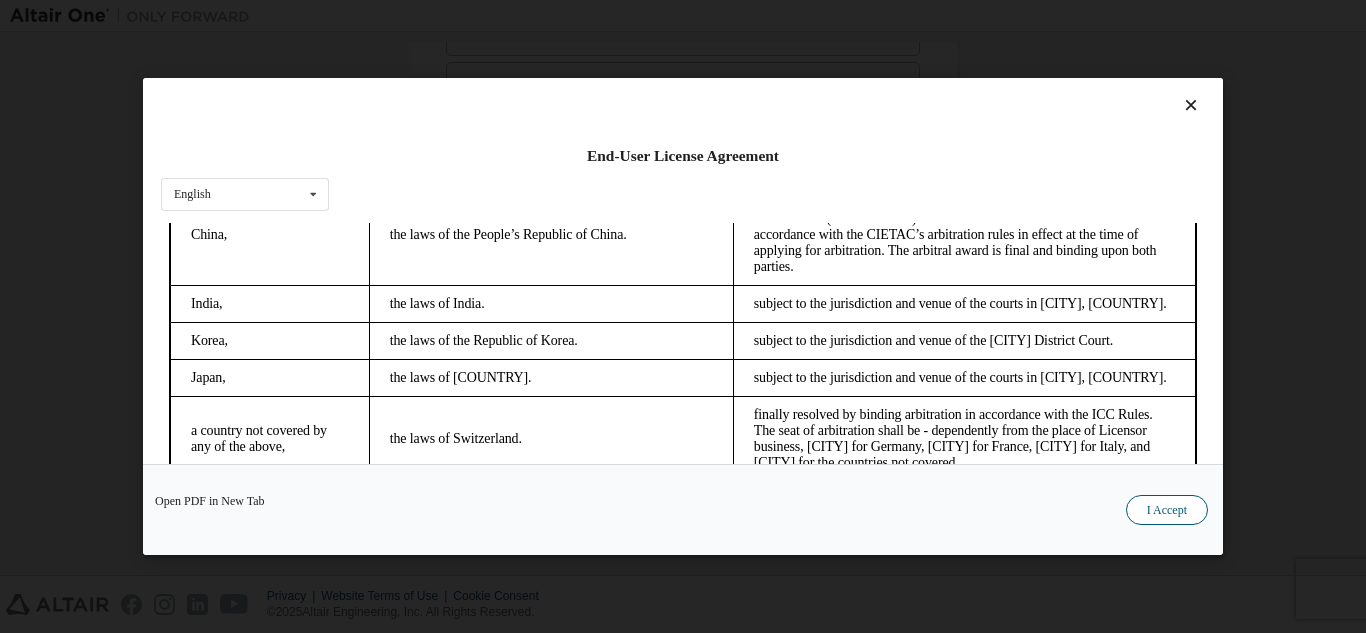 click on "I Accept" at bounding box center (1167, 510) 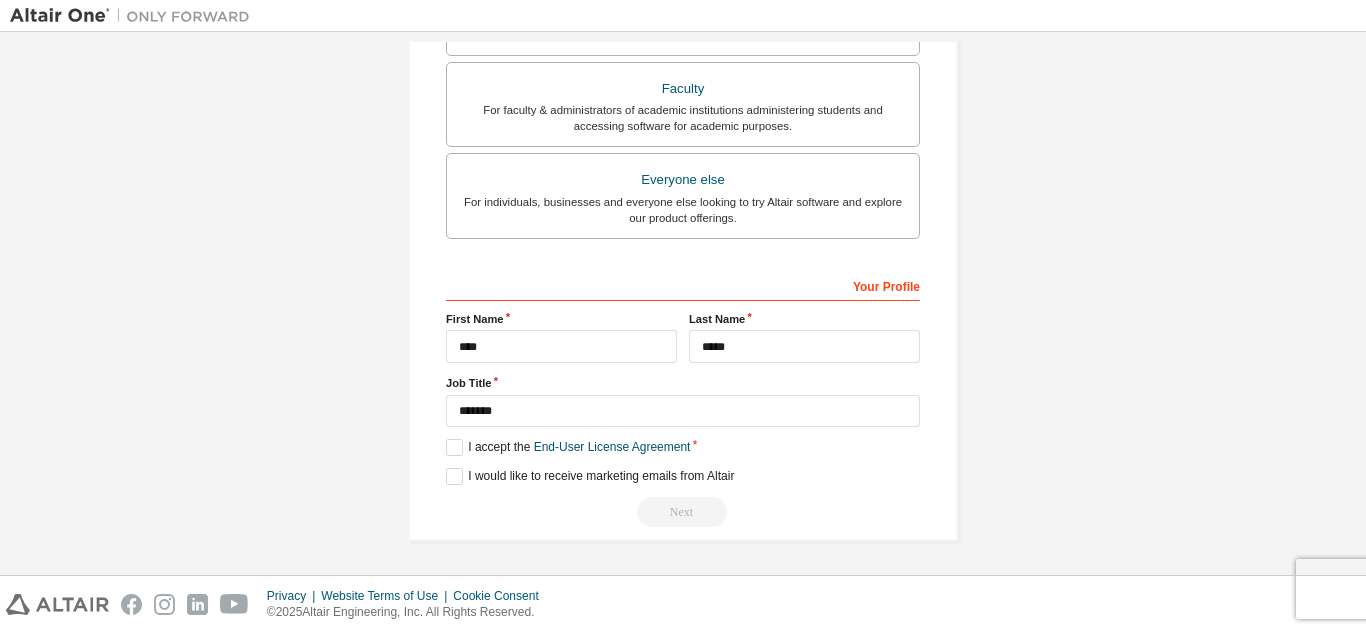 click on "Next" at bounding box center (683, 512) 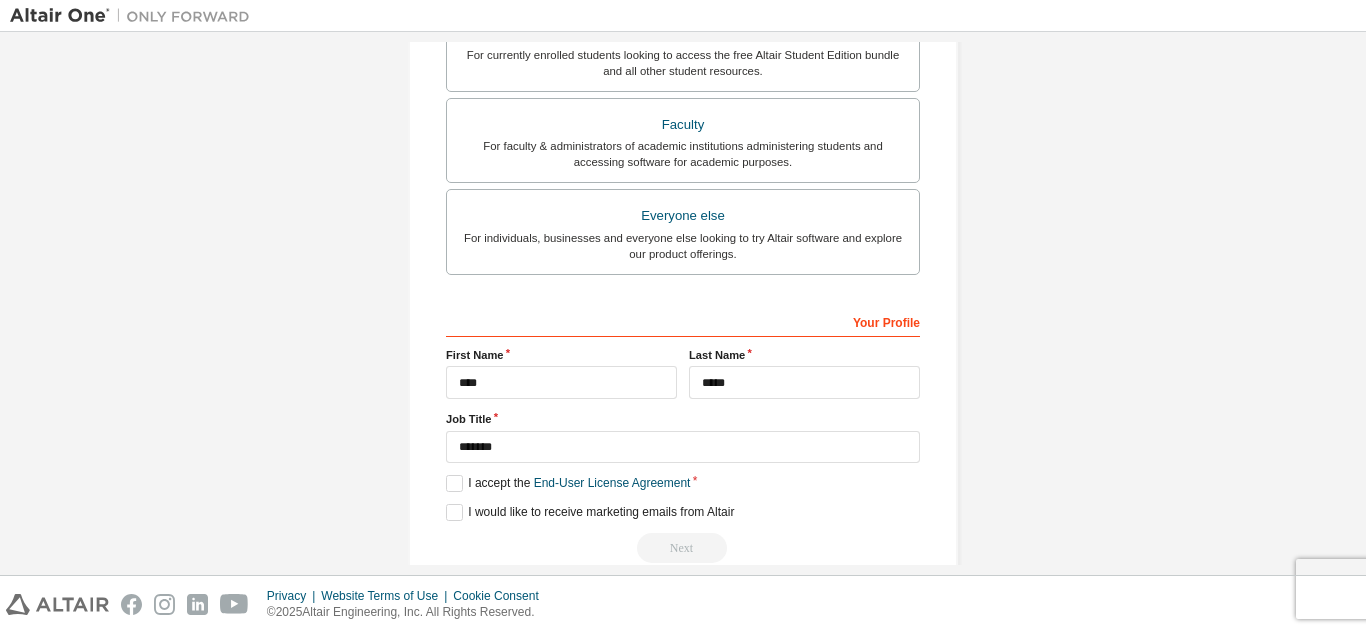 scroll, scrollTop: 536, scrollLeft: 0, axis: vertical 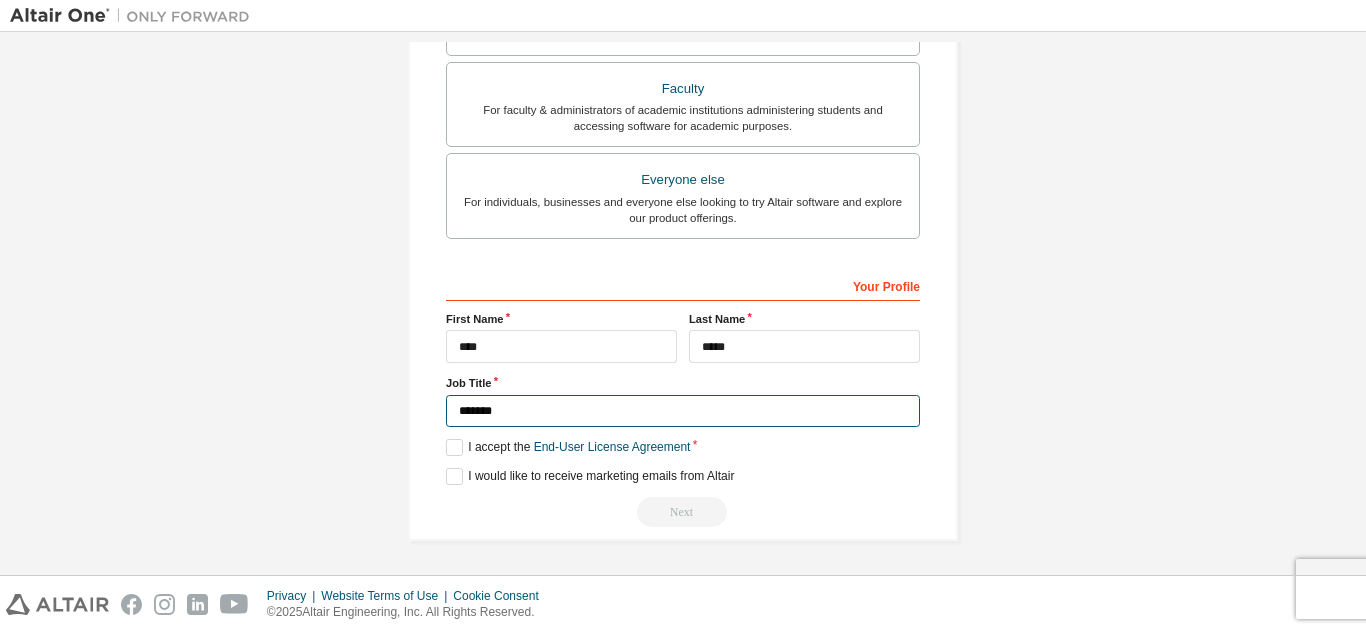 click on "*******" at bounding box center (683, 411) 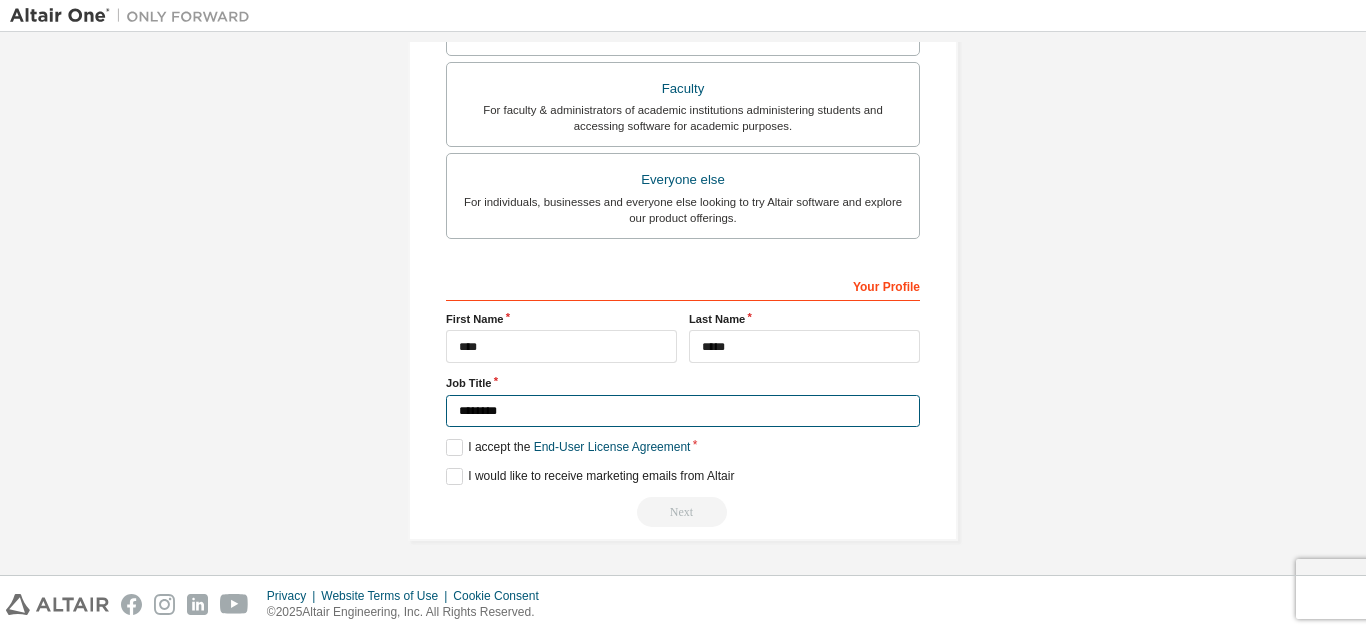 type on "*******" 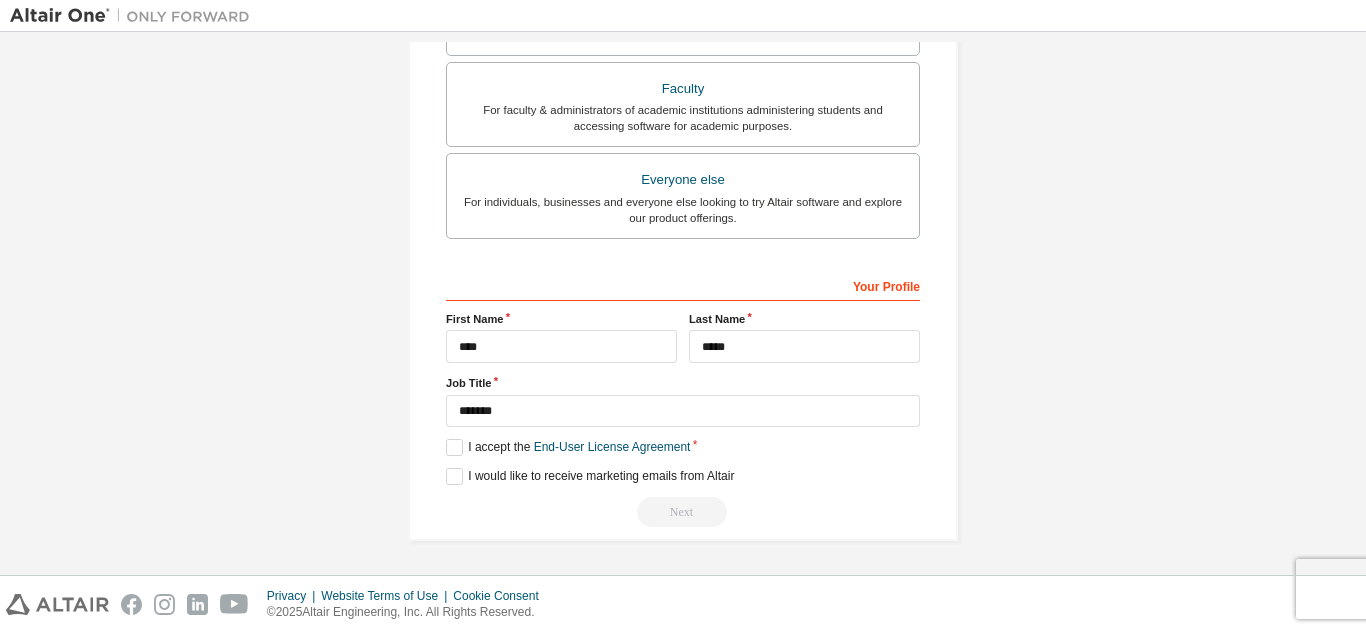 click on "Your Profile" at bounding box center [683, 285] 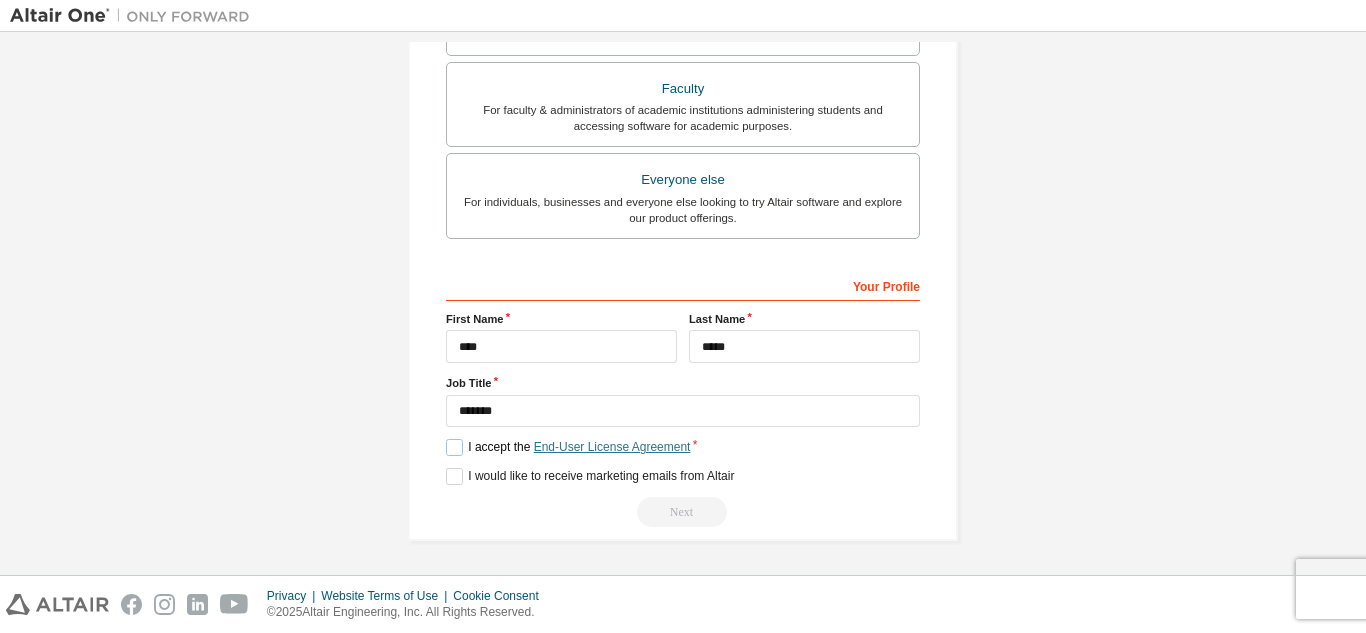 click on "End-User License Agreement" at bounding box center (612, 447) 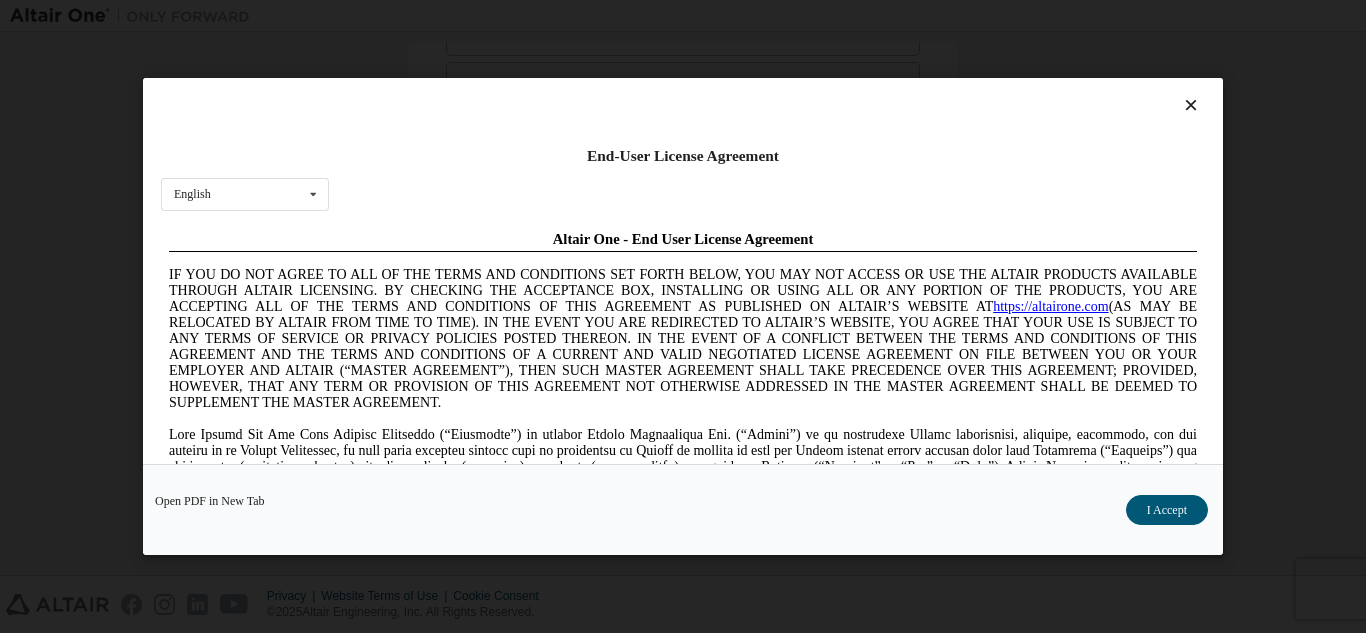 scroll, scrollTop: 0, scrollLeft: 0, axis: both 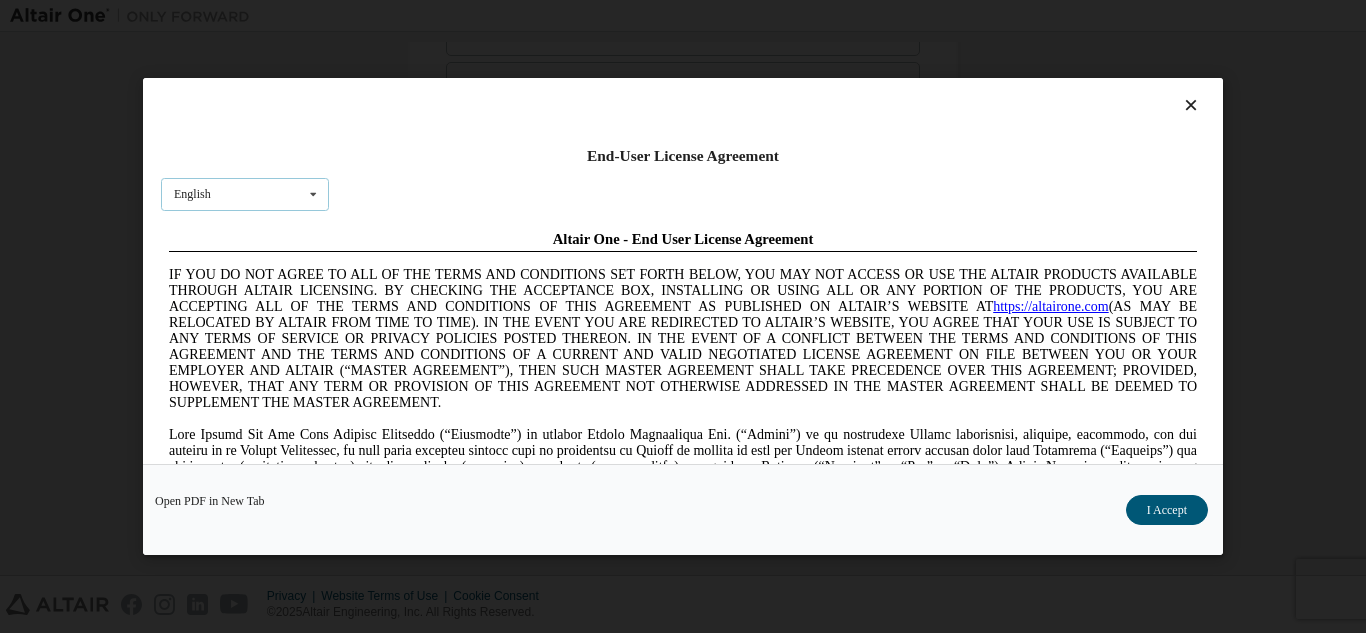 click at bounding box center [313, 194] 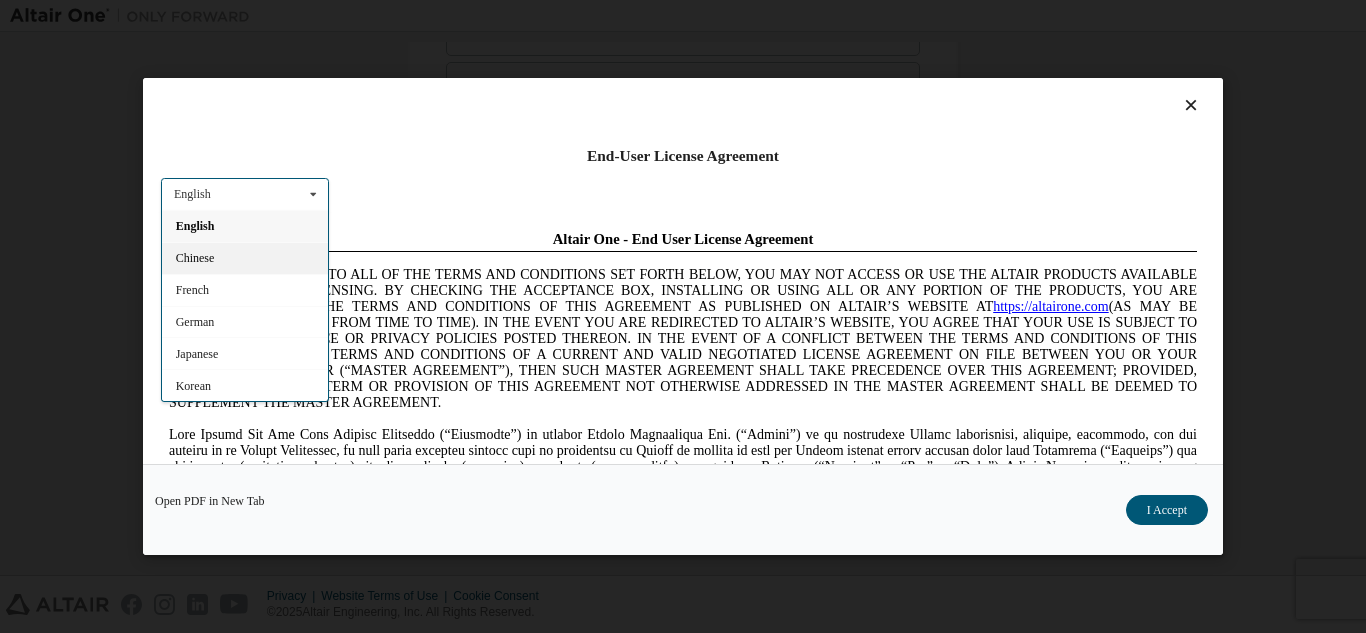 click on "Chinese" at bounding box center [245, 257] 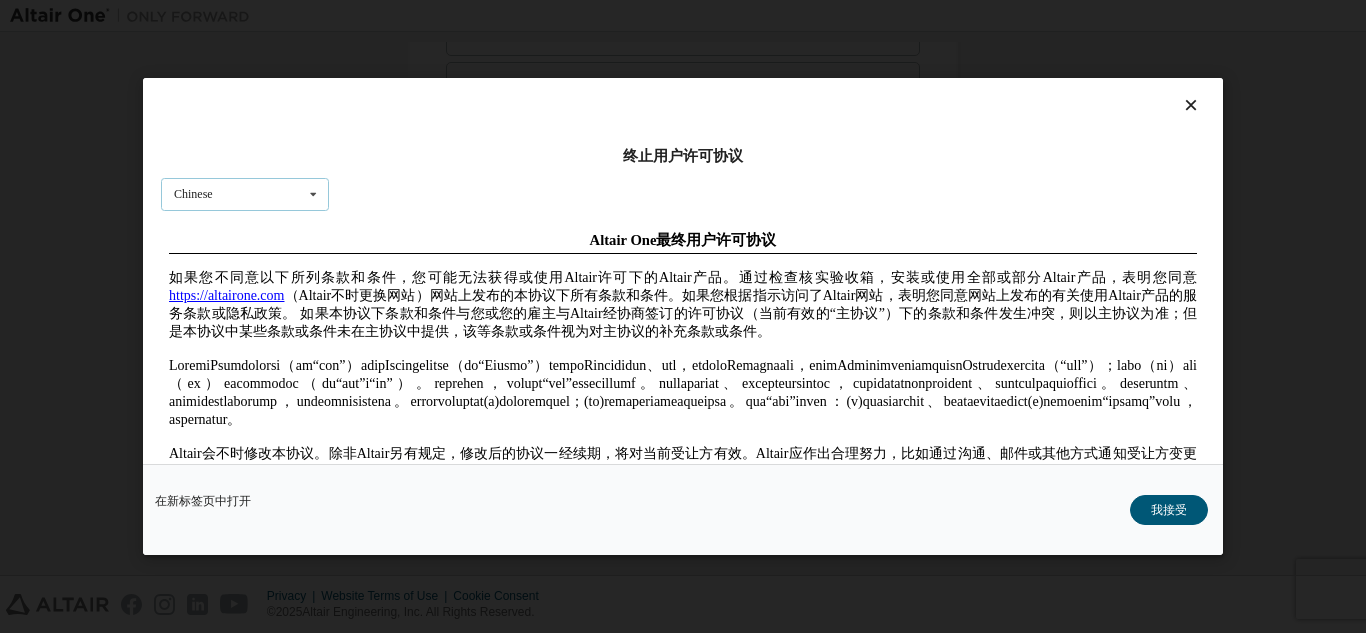 scroll, scrollTop: 0, scrollLeft: 0, axis: both 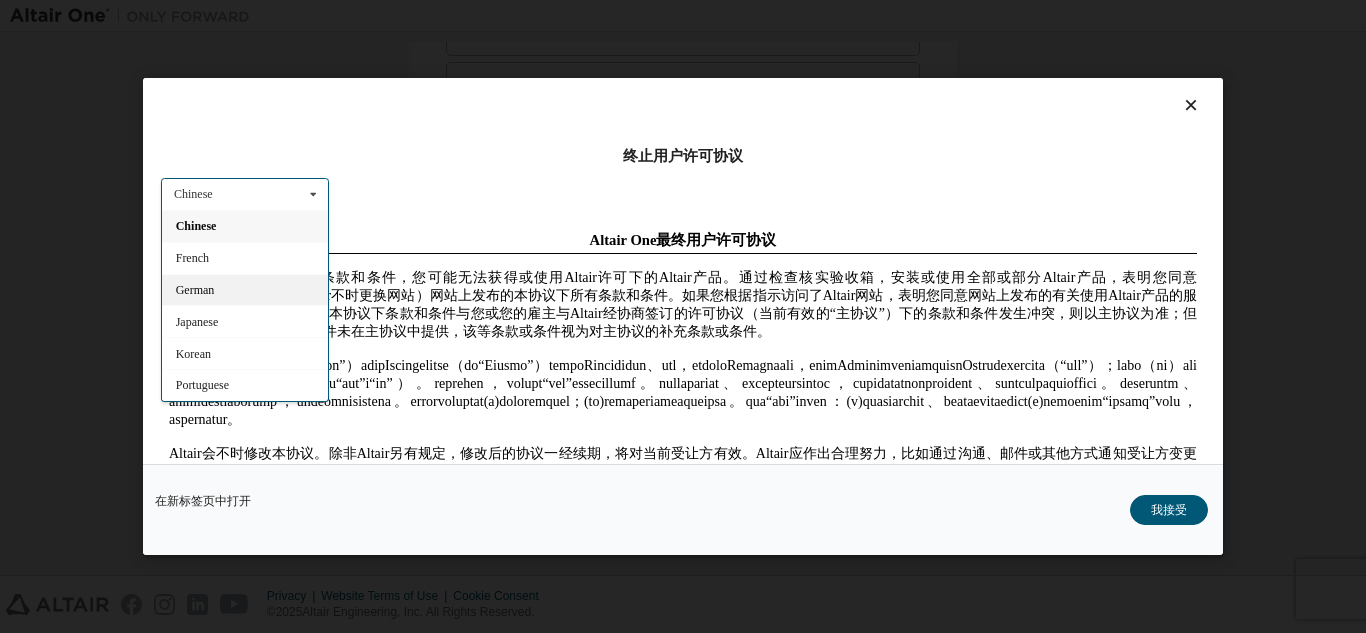 click on "German" at bounding box center (245, 289) 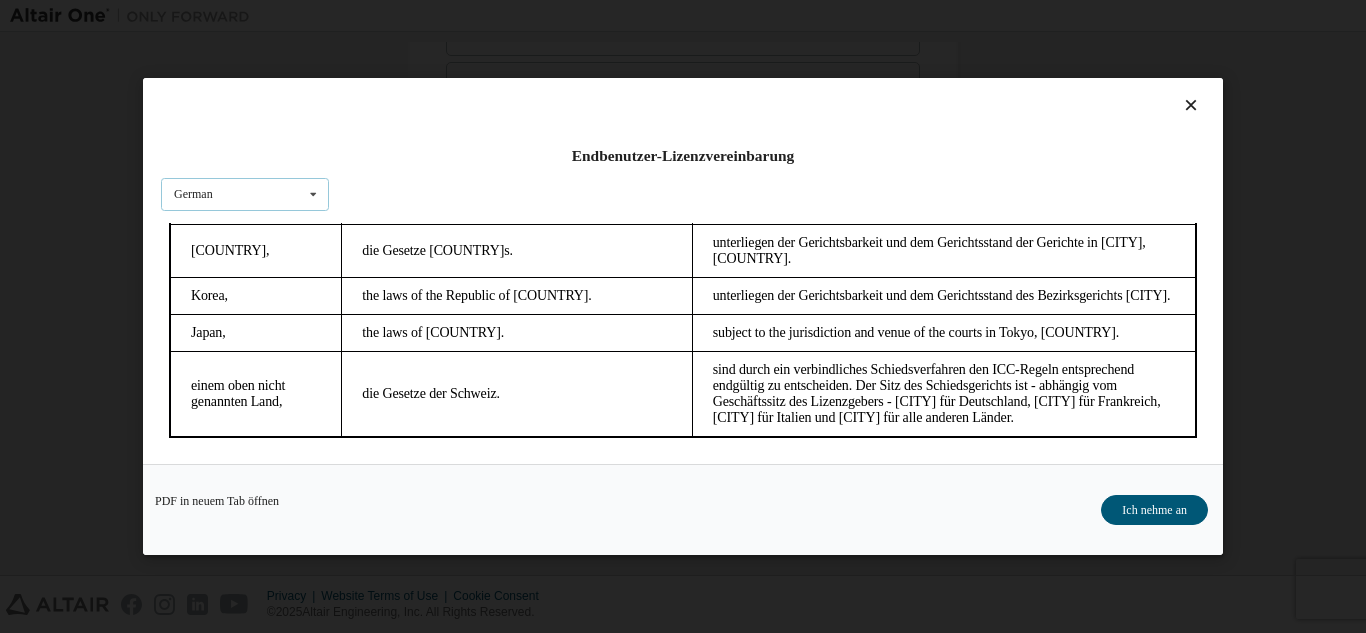 scroll, scrollTop: 6467, scrollLeft: 0, axis: vertical 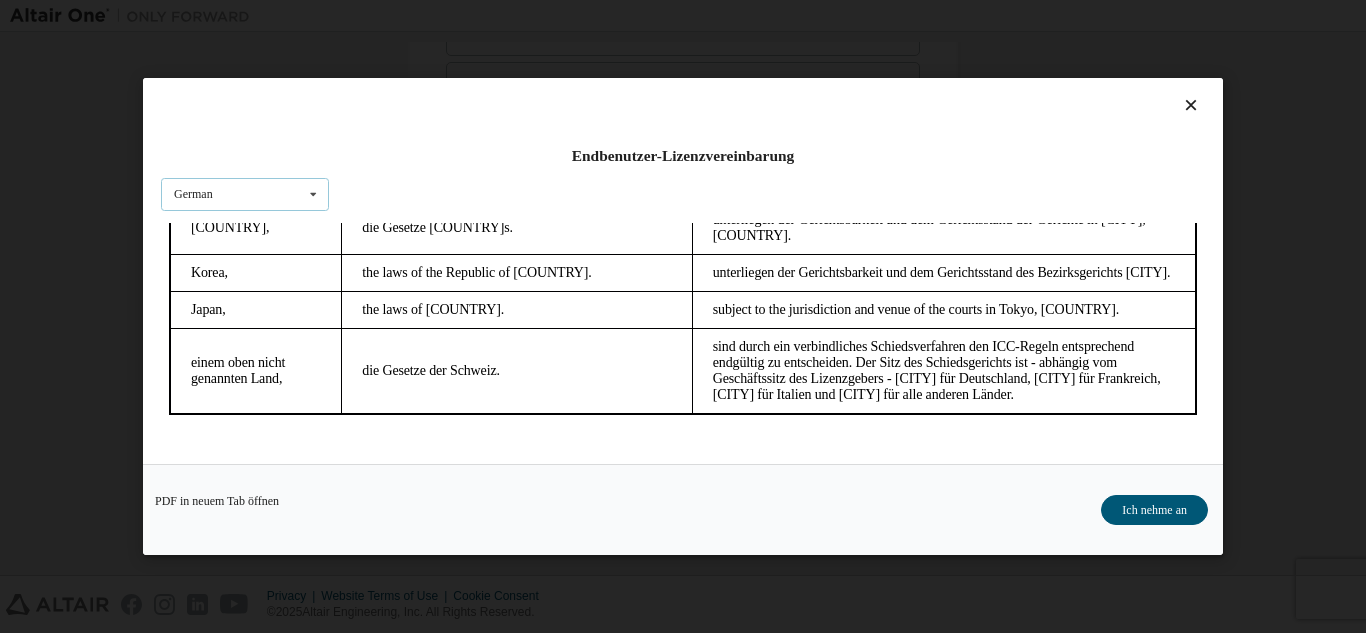 drag, startPoint x: 1183, startPoint y: 251, endPoint x: 1236, endPoint y: 696, distance: 448.14508 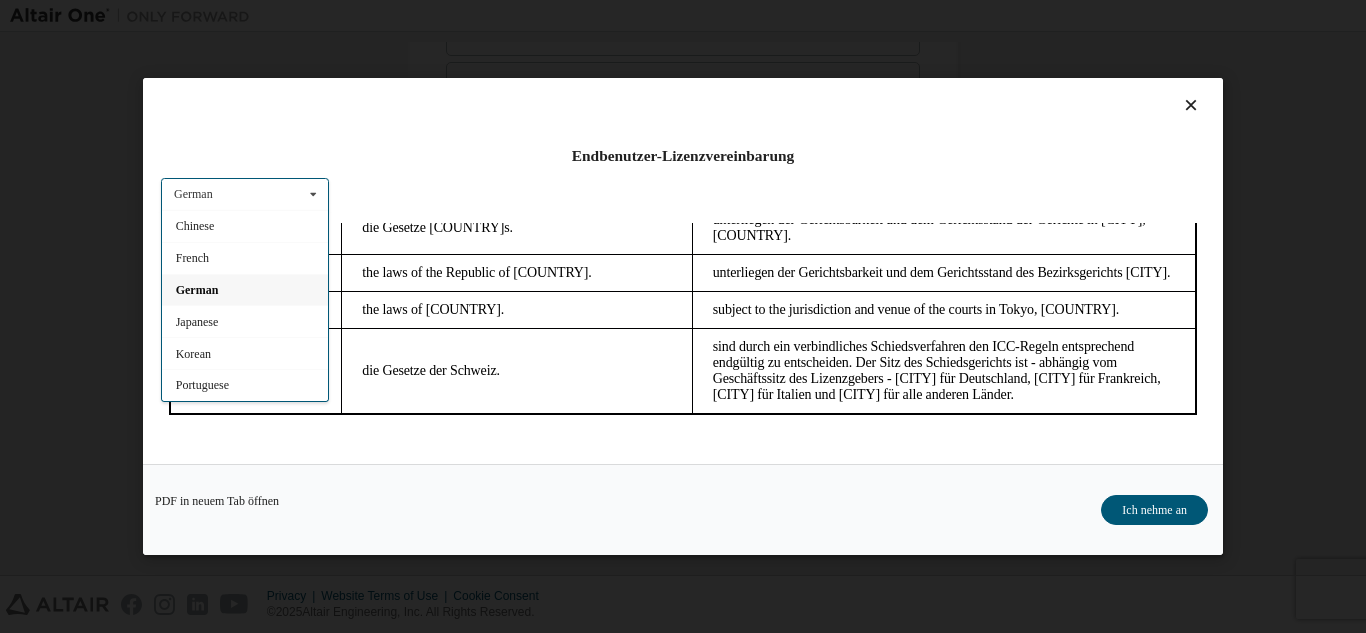 scroll, scrollTop: 0, scrollLeft: 0, axis: both 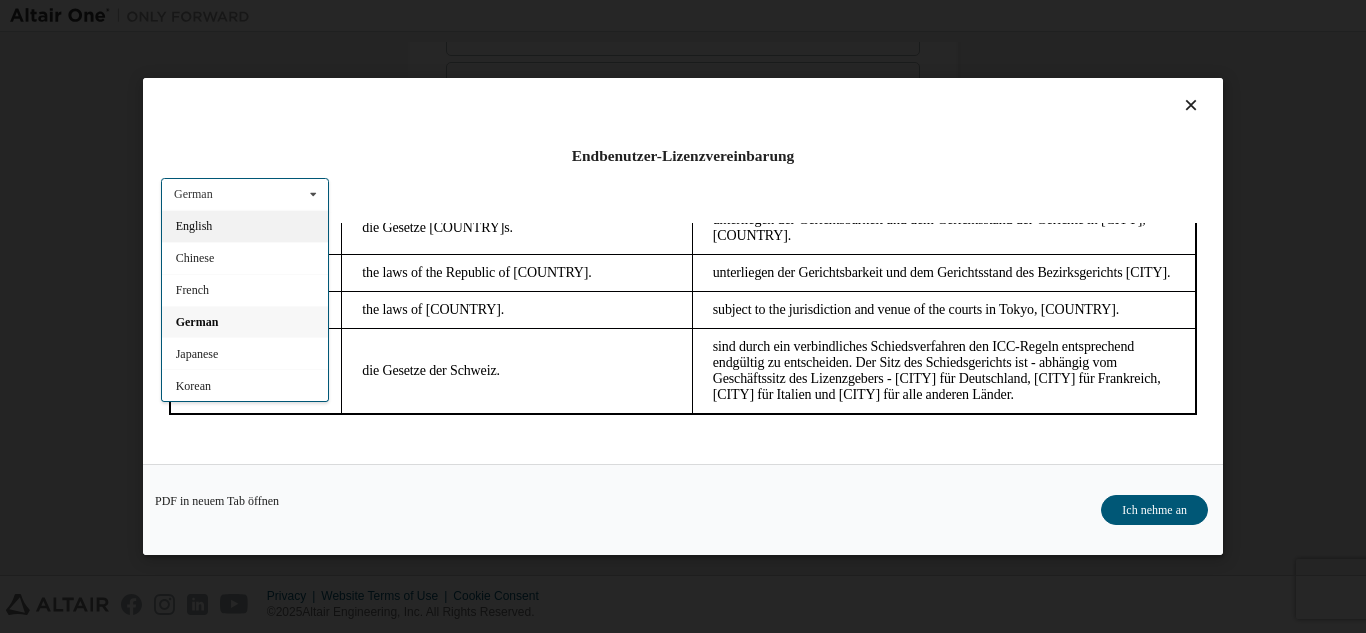 click on "English" at bounding box center (245, 226) 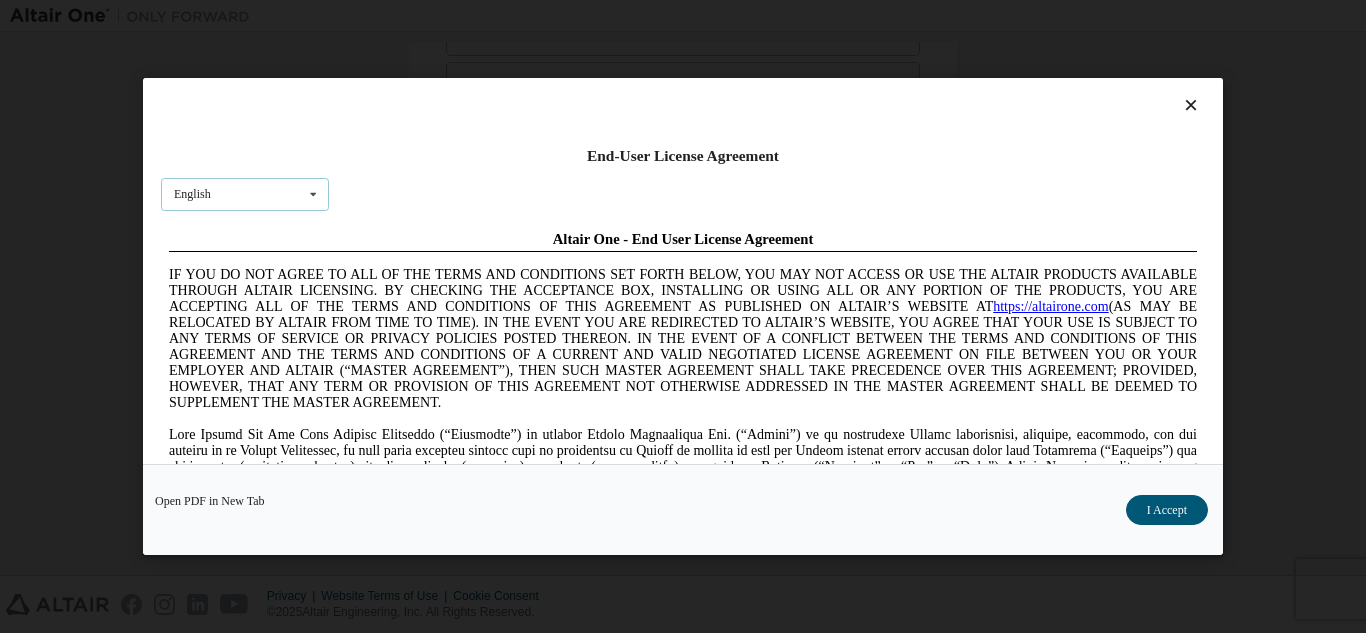 scroll, scrollTop: 0, scrollLeft: 0, axis: both 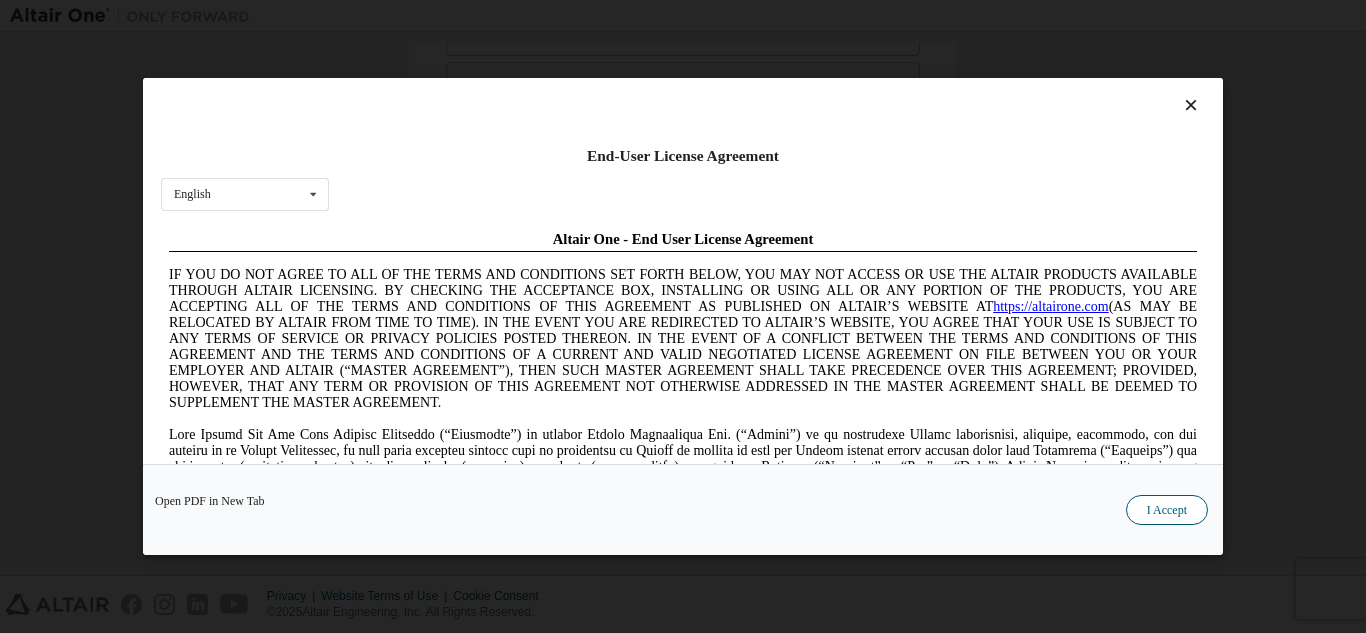 click on "I Accept" at bounding box center [1167, 510] 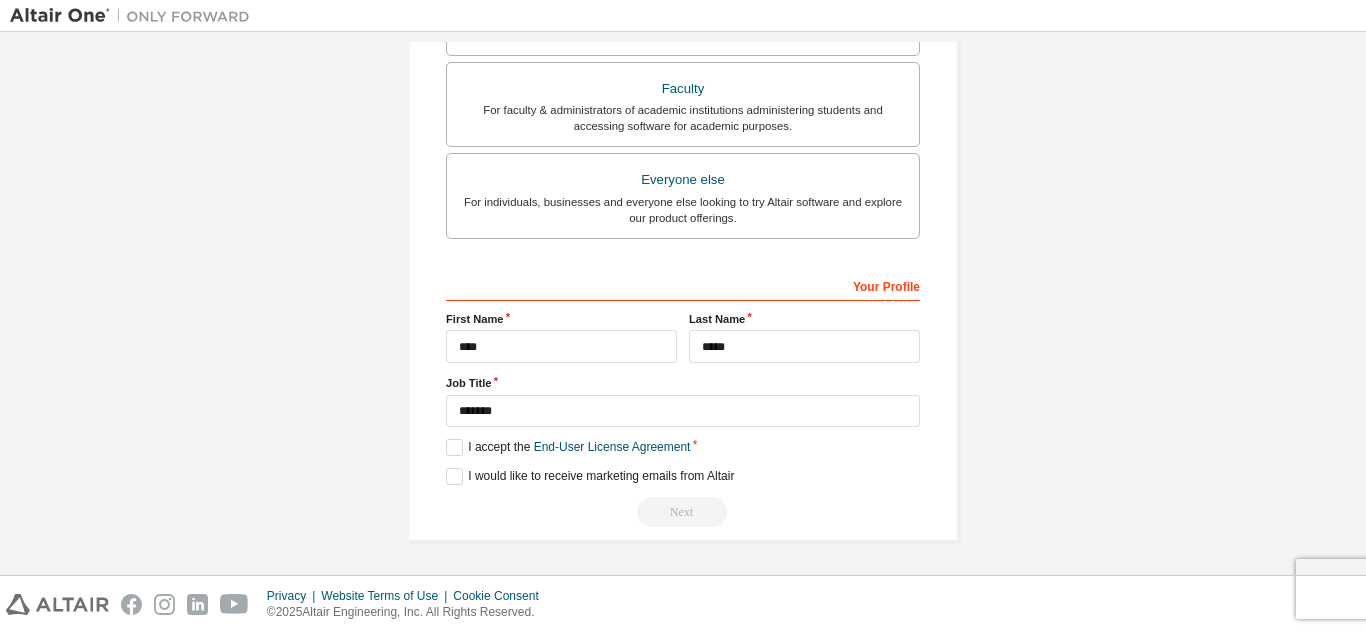 click on "**********" at bounding box center (683, 35) 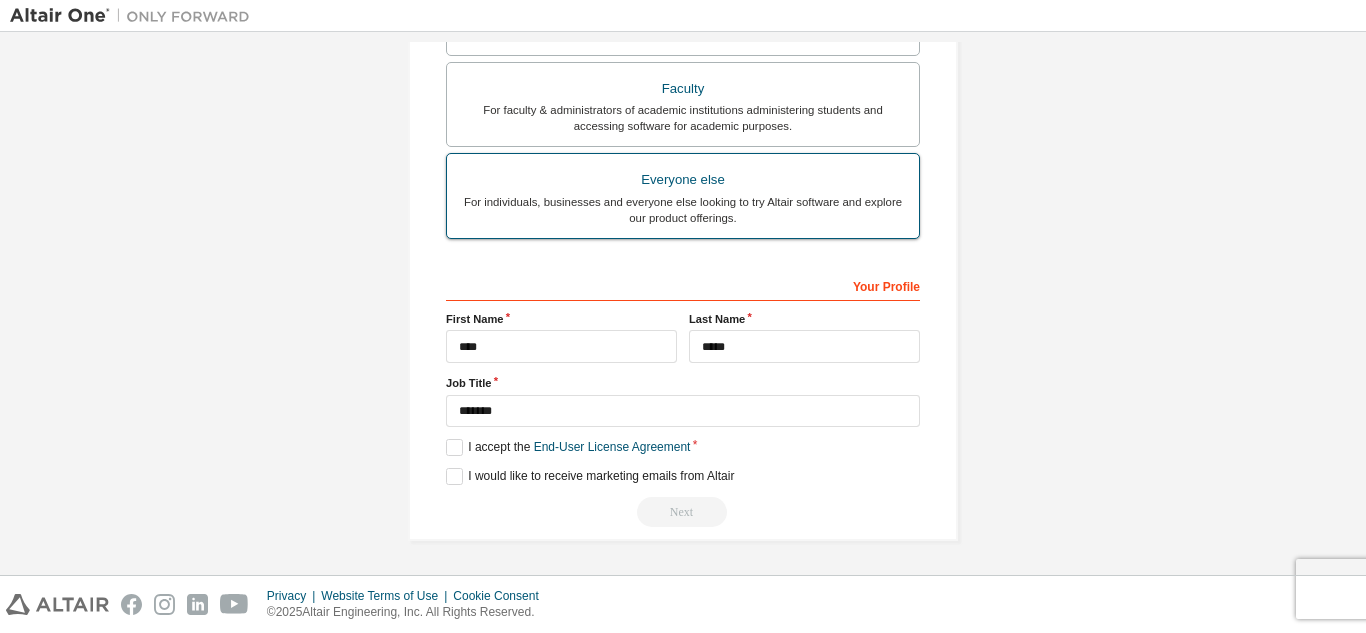 click on "Everyone else" at bounding box center [683, 180] 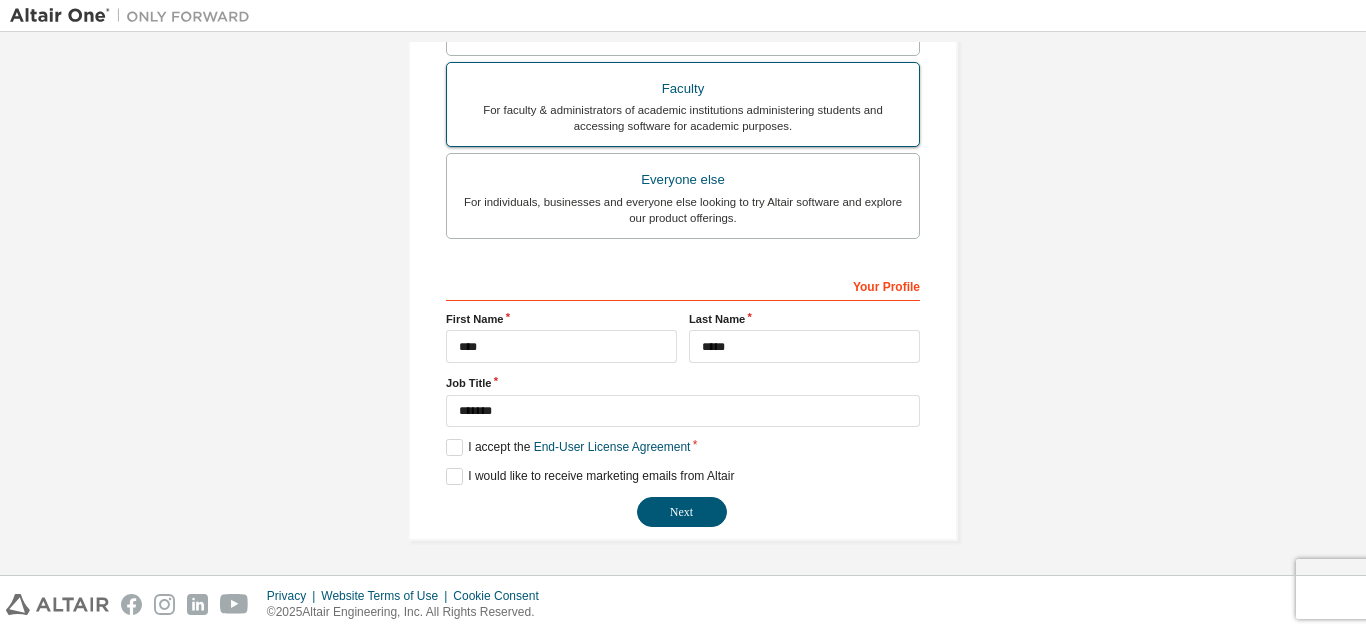 click on "For faculty & administrators of academic institutions administering students and accessing software for academic purposes." at bounding box center (683, 118) 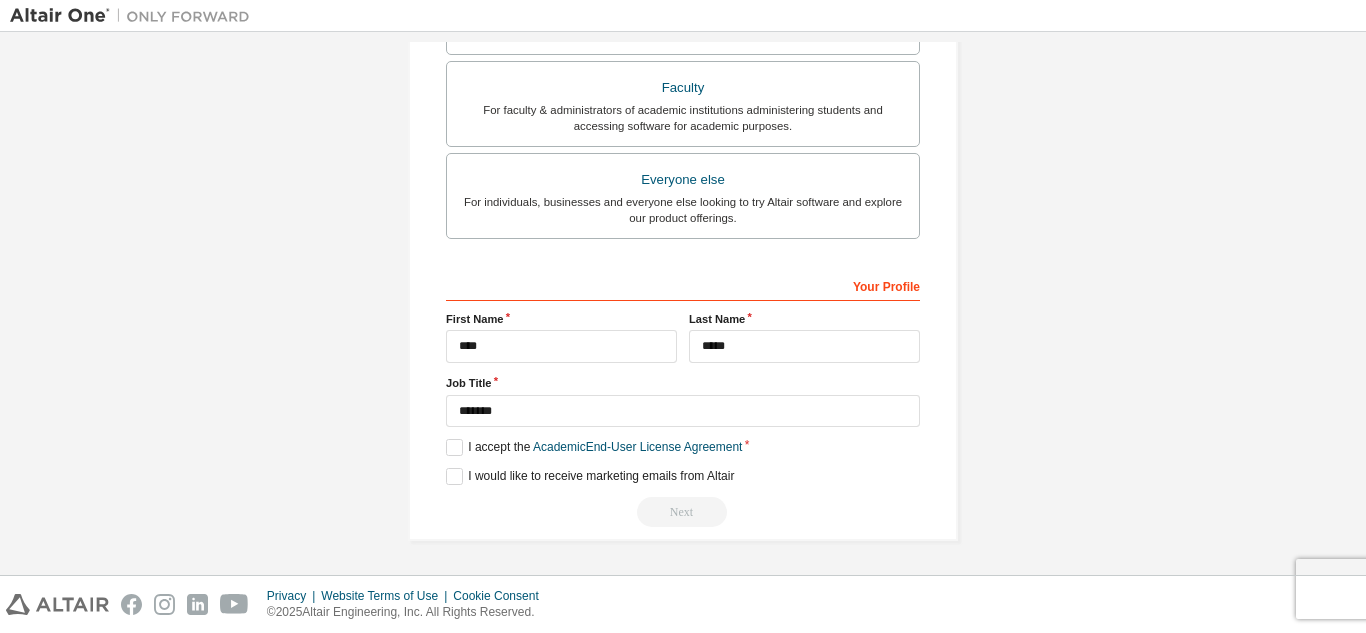 scroll, scrollTop: 404, scrollLeft: 0, axis: vertical 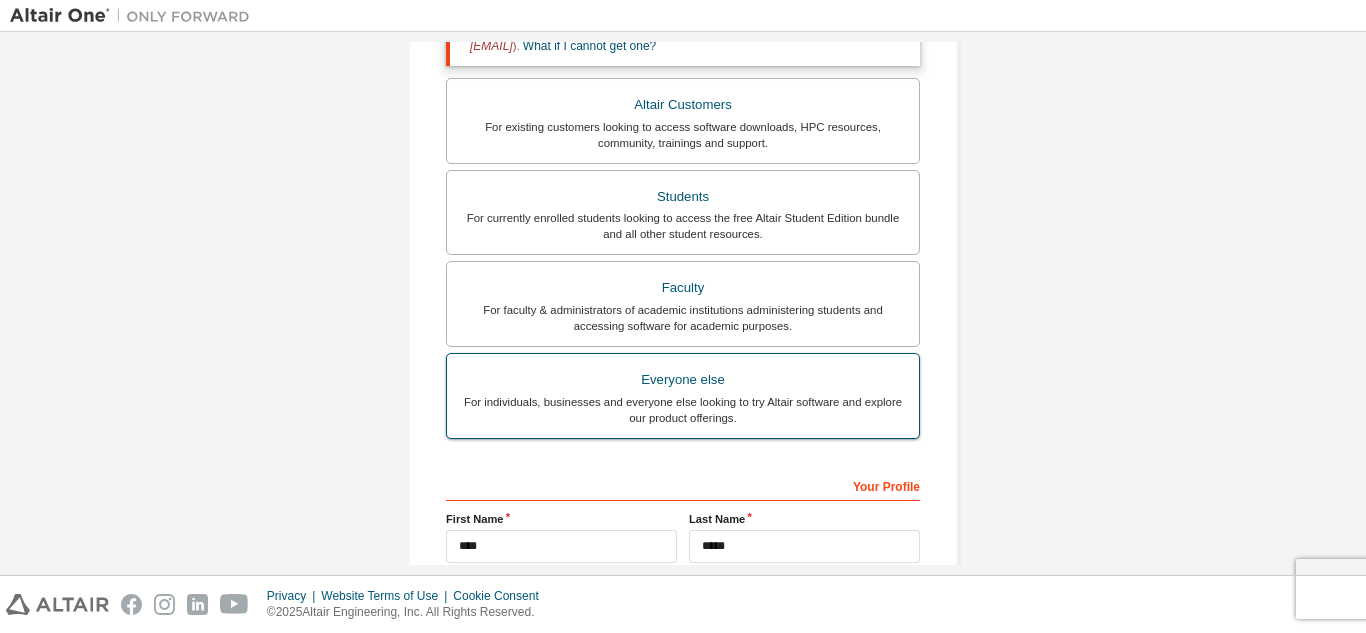 click on "For individuals, businesses and everyone else looking to try Altair software and explore our product offerings." at bounding box center [683, 410] 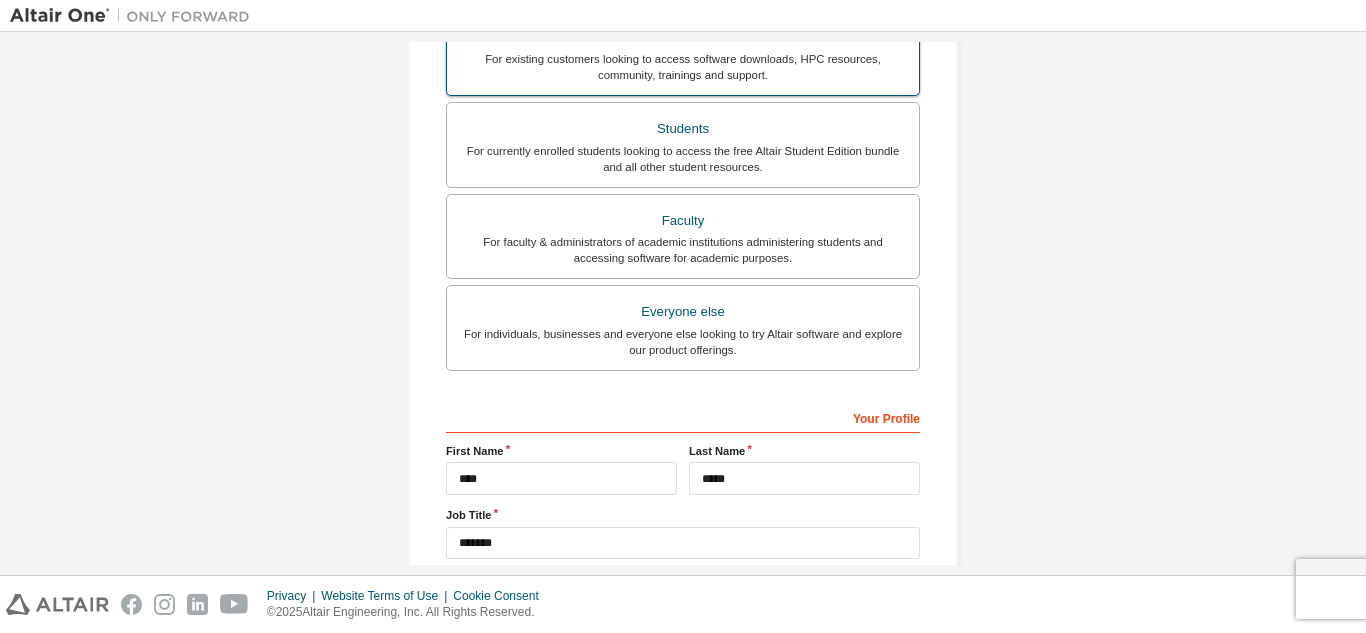 click on "Students" at bounding box center (683, 129) 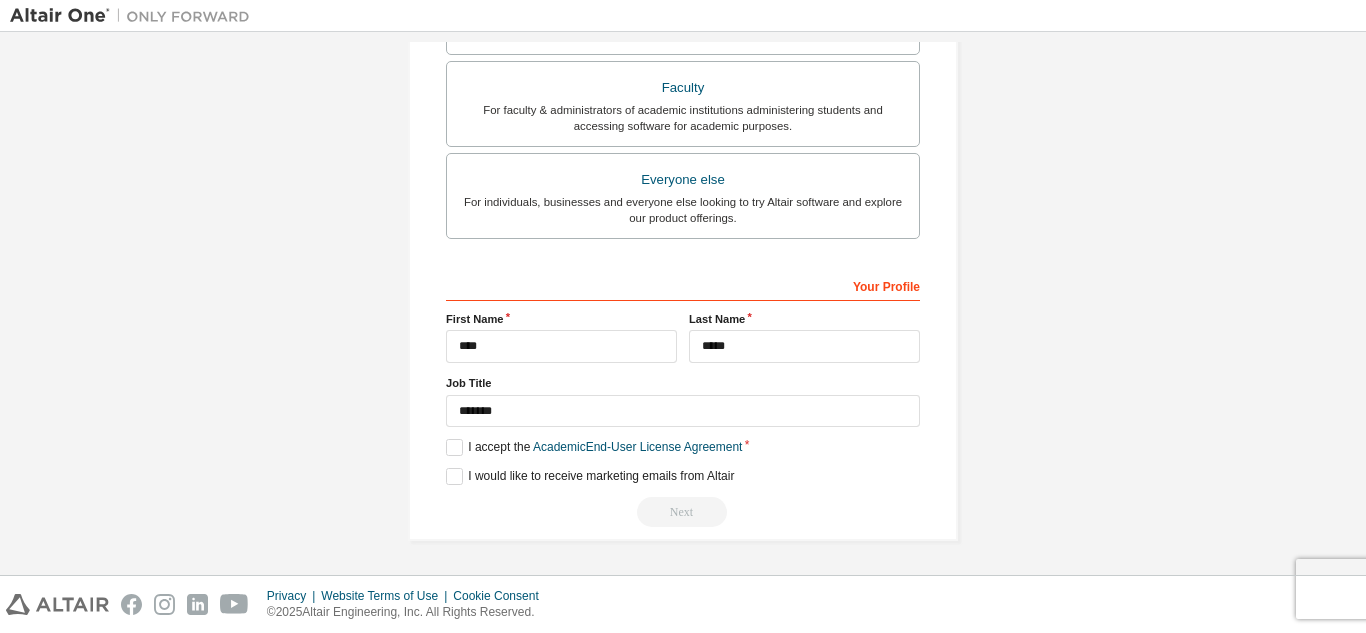 scroll, scrollTop: 605, scrollLeft: 0, axis: vertical 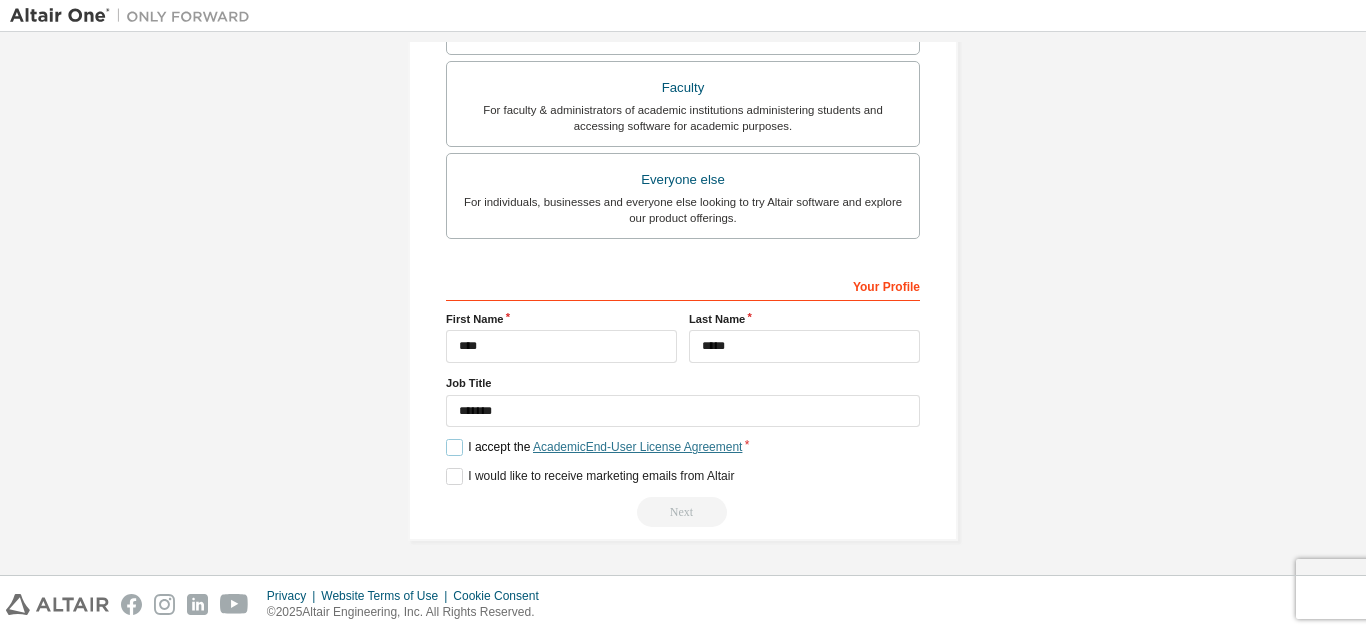 click on "Academic   End-User License Agreement" at bounding box center (637, 447) 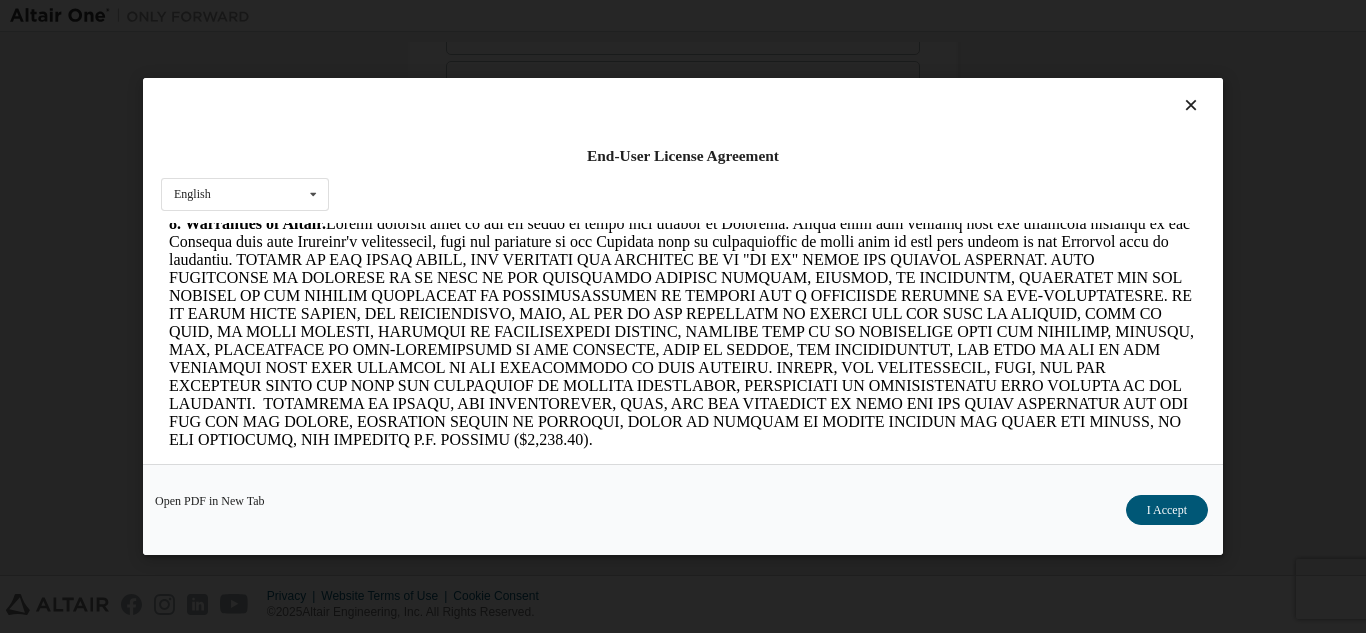 scroll, scrollTop: 3321, scrollLeft: 0, axis: vertical 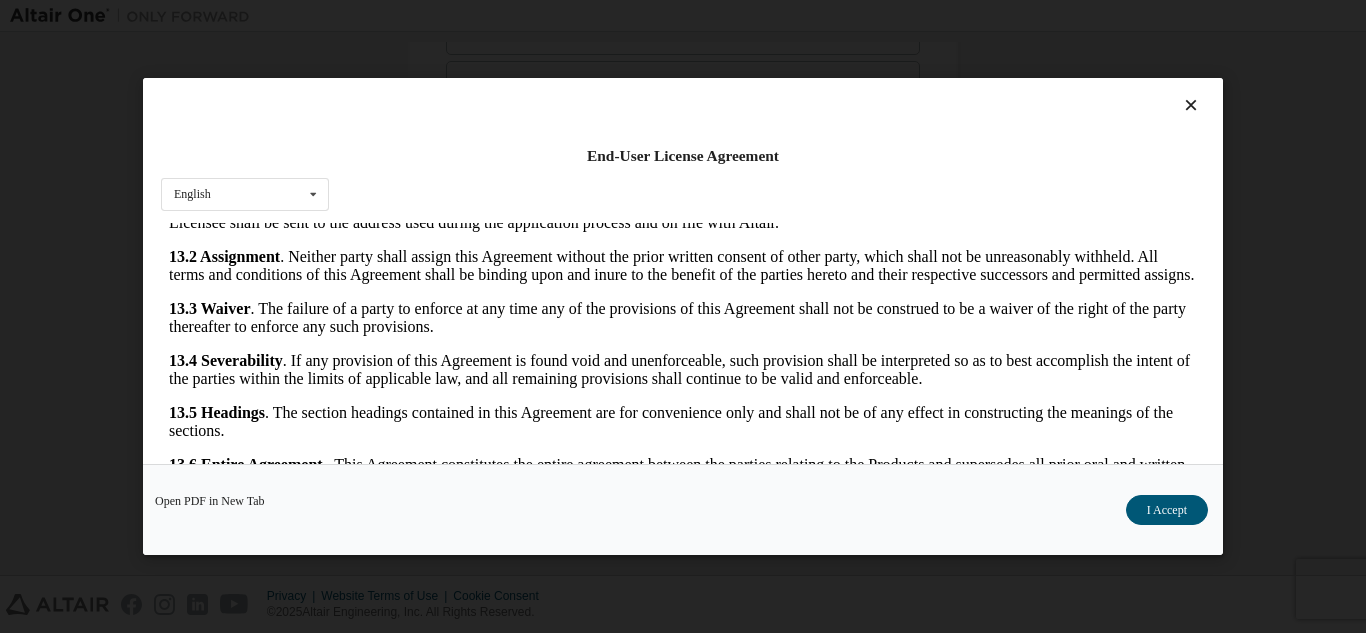 drag, startPoint x: 1189, startPoint y: 288, endPoint x: 1330, endPoint y: 694, distance: 429.78717 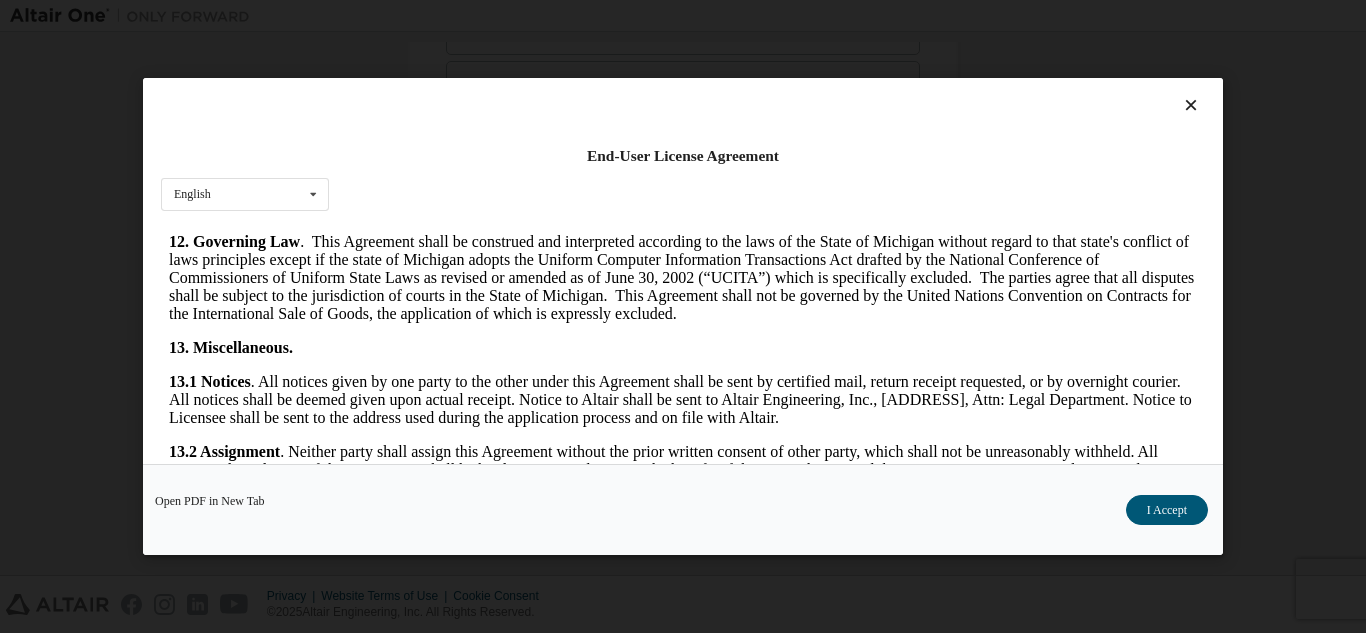 scroll, scrollTop: 3321, scrollLeft: 0, axis: vertical 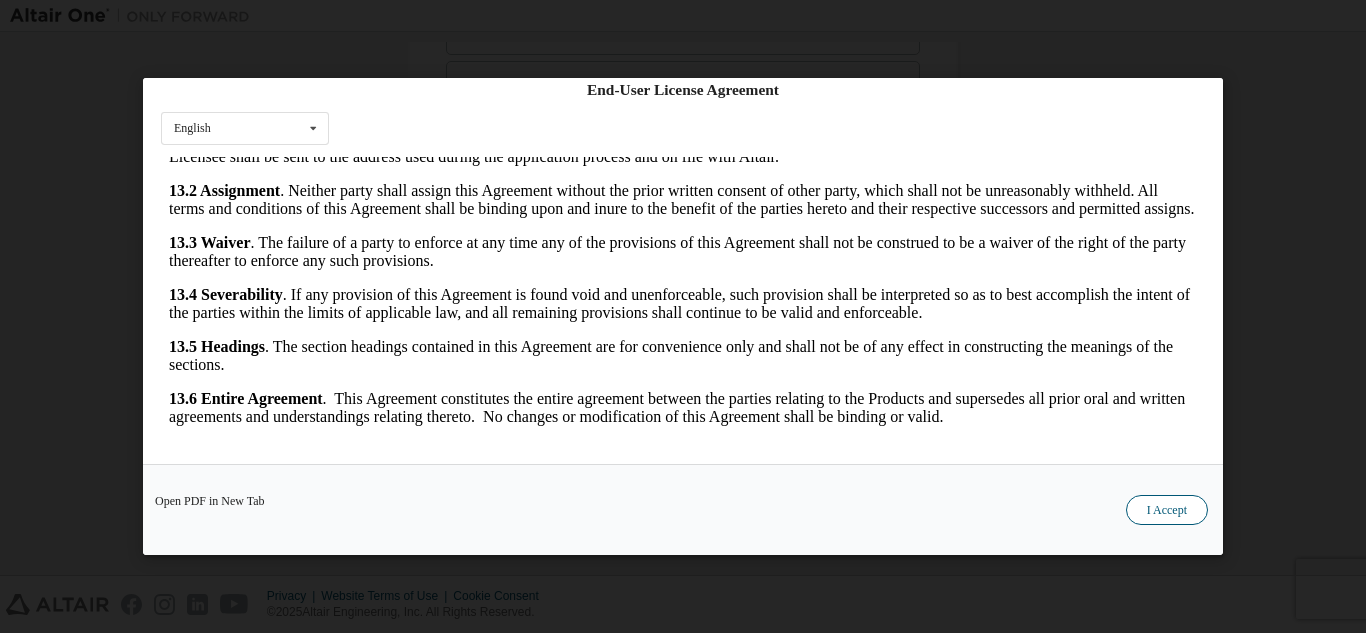click on "I Accept" at bounding box center (1167, 510) 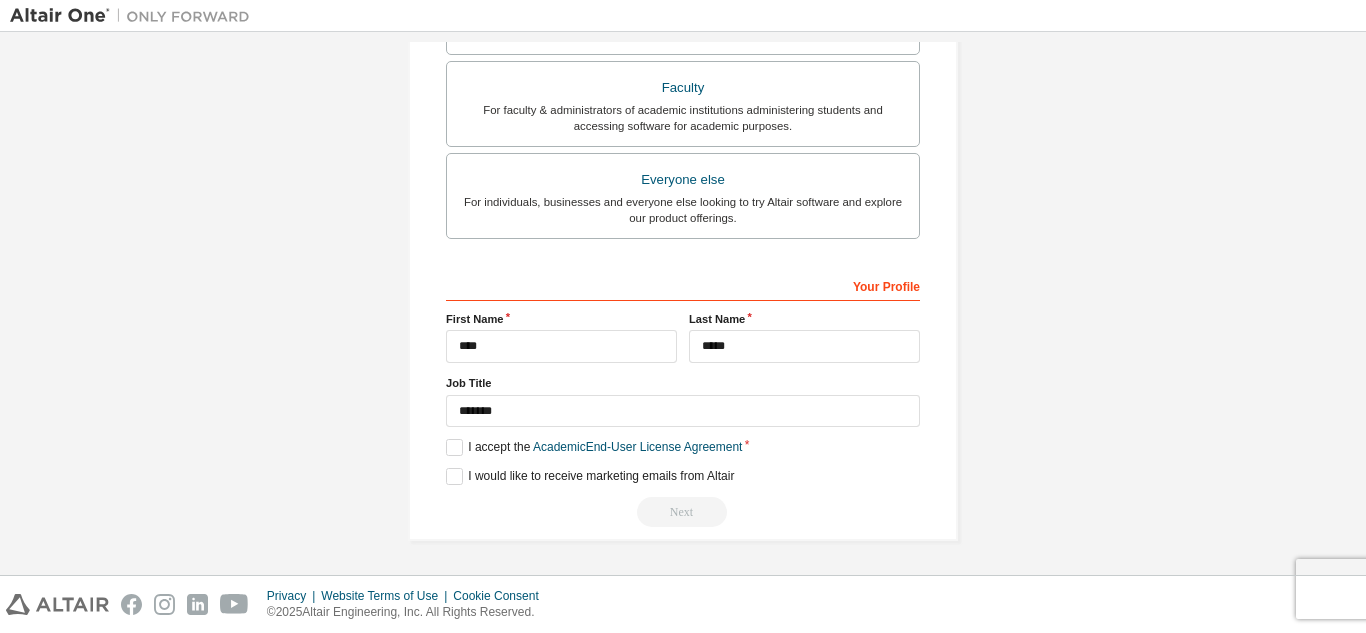 click on "Next" at bounding box center (683, 512) 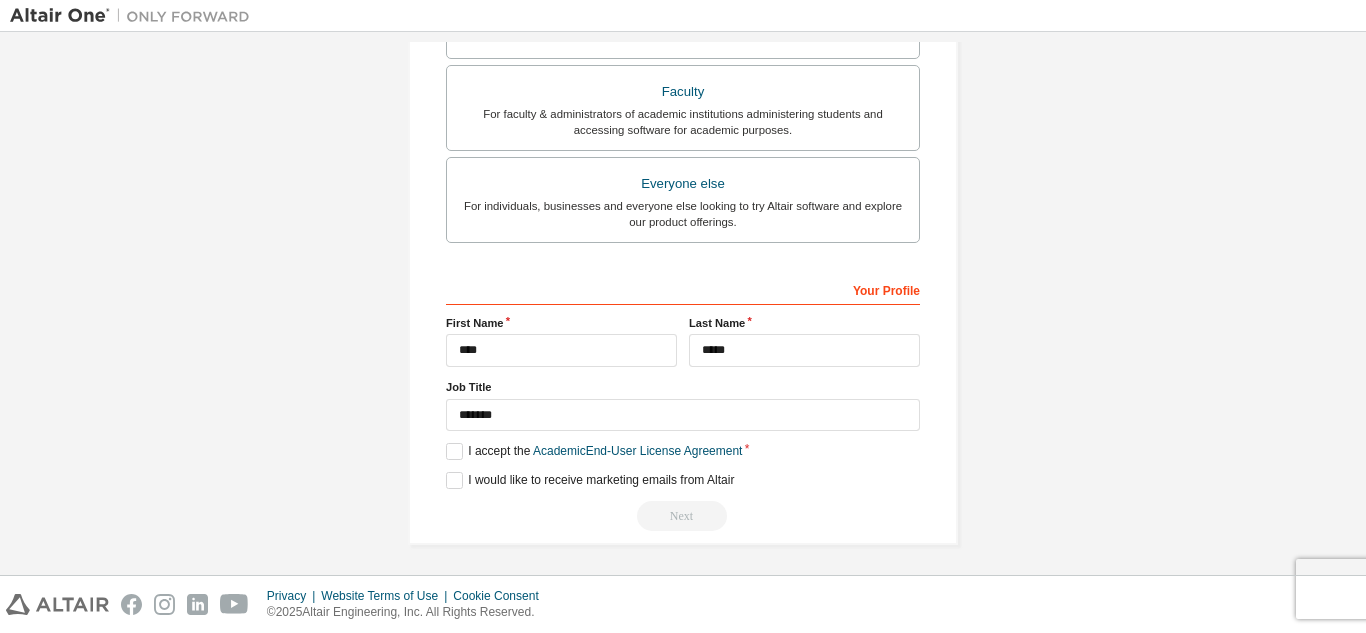 scroll, scrollTop: 605, scrollLeft: 0, axis: vertical 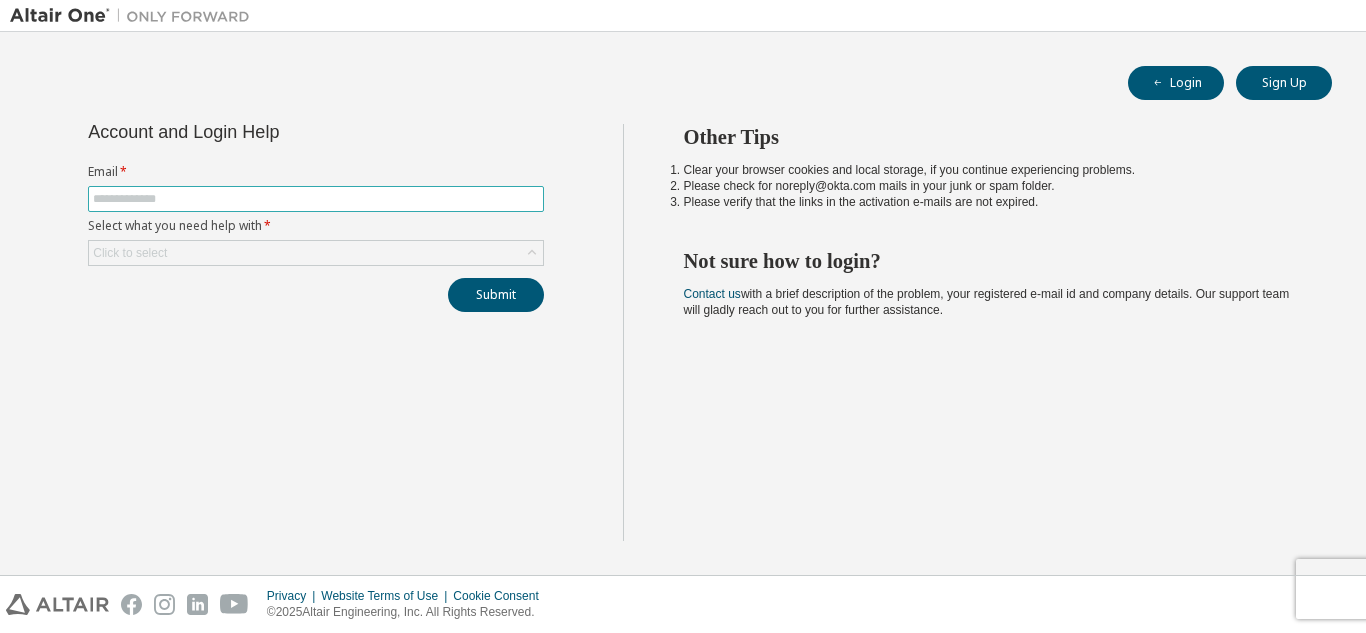 click at bounding box center [316, 199] 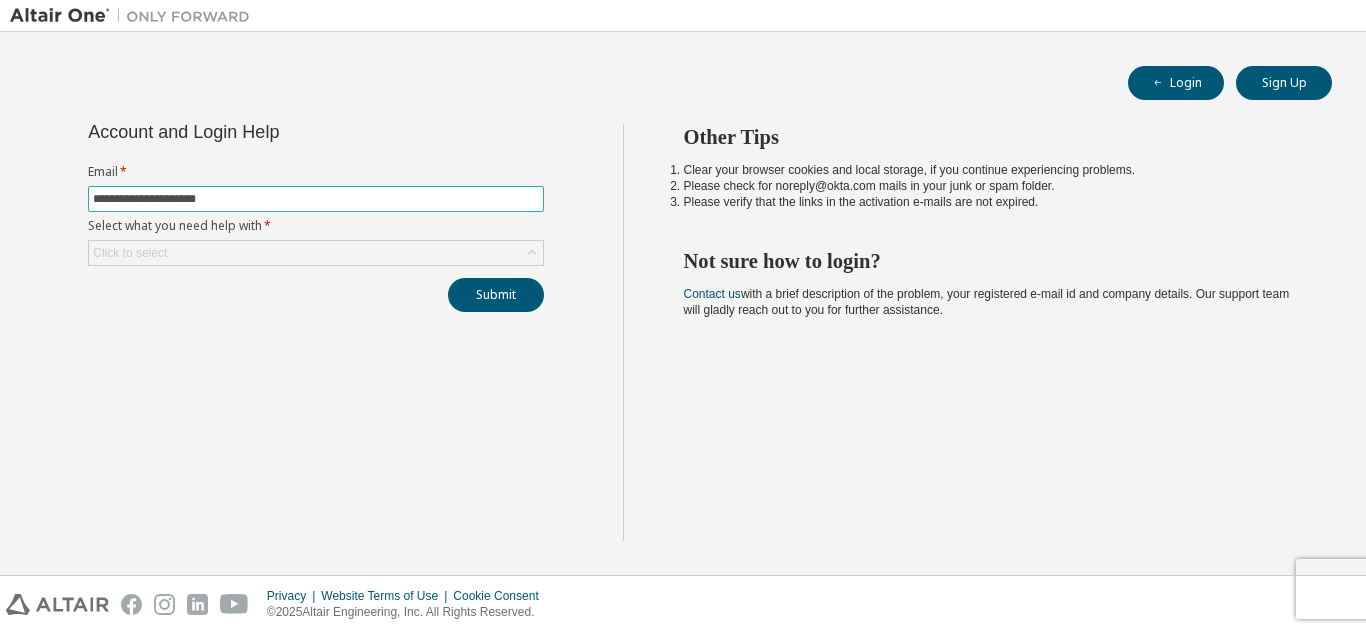 type on "**********" 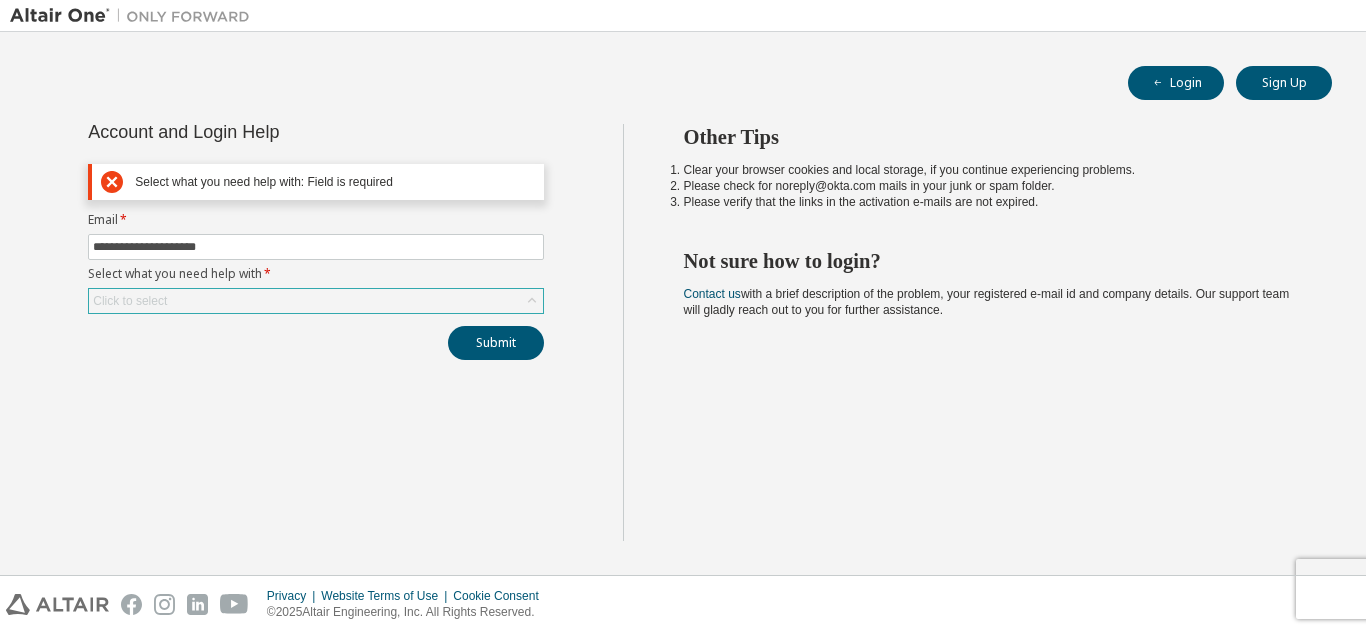 click on "Click to select" at bounding box center [316, 301] 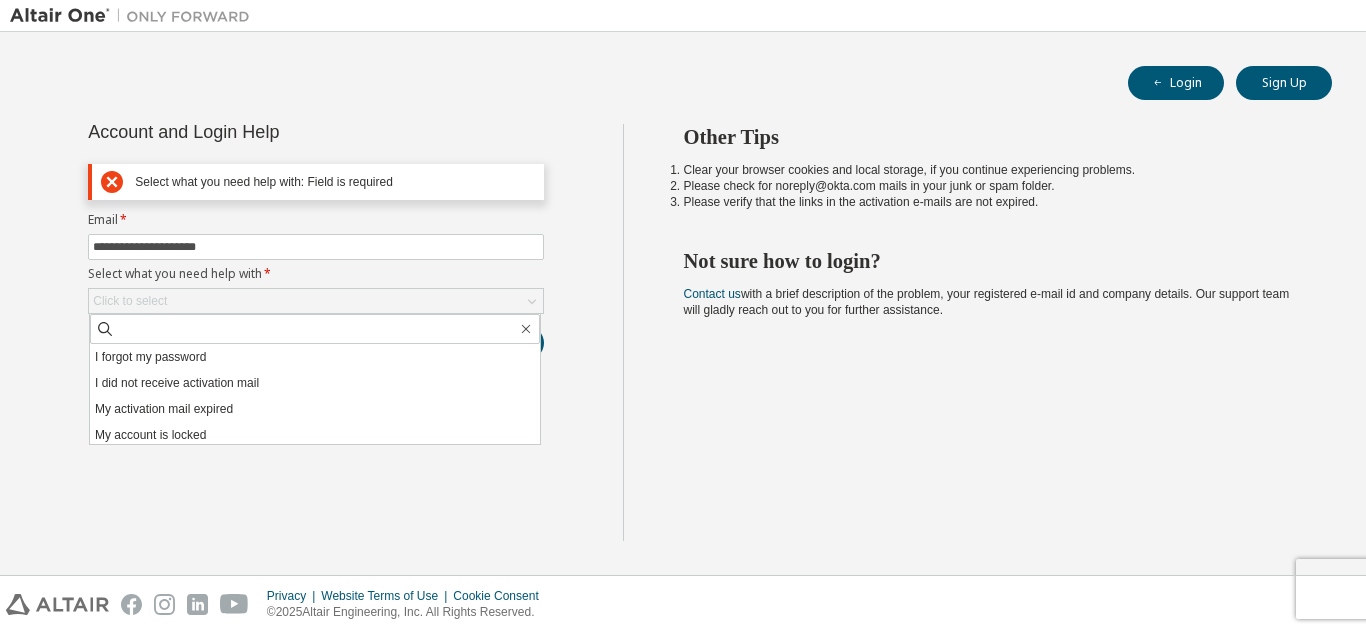 drag, startPoint x: 529, startPoint y: 500, endPoint x: 760, endPoint y: 327, distance: 288.60007 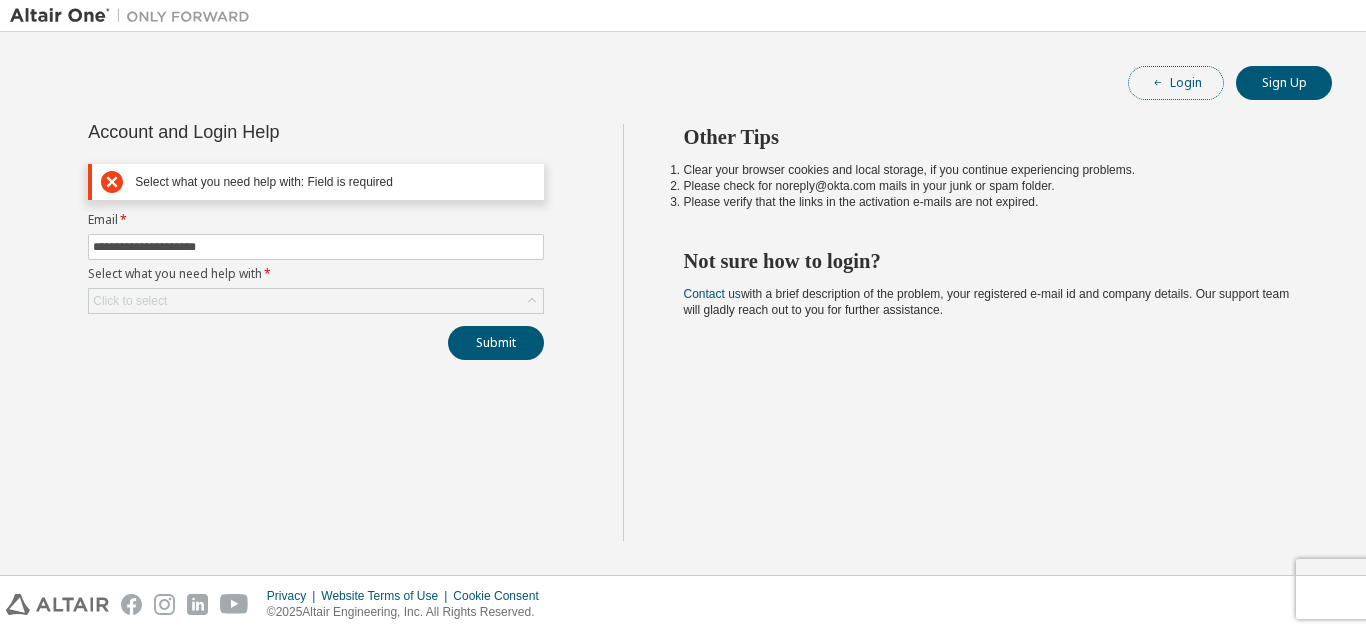 click on "Login" at bounding box center [1176, 83] 